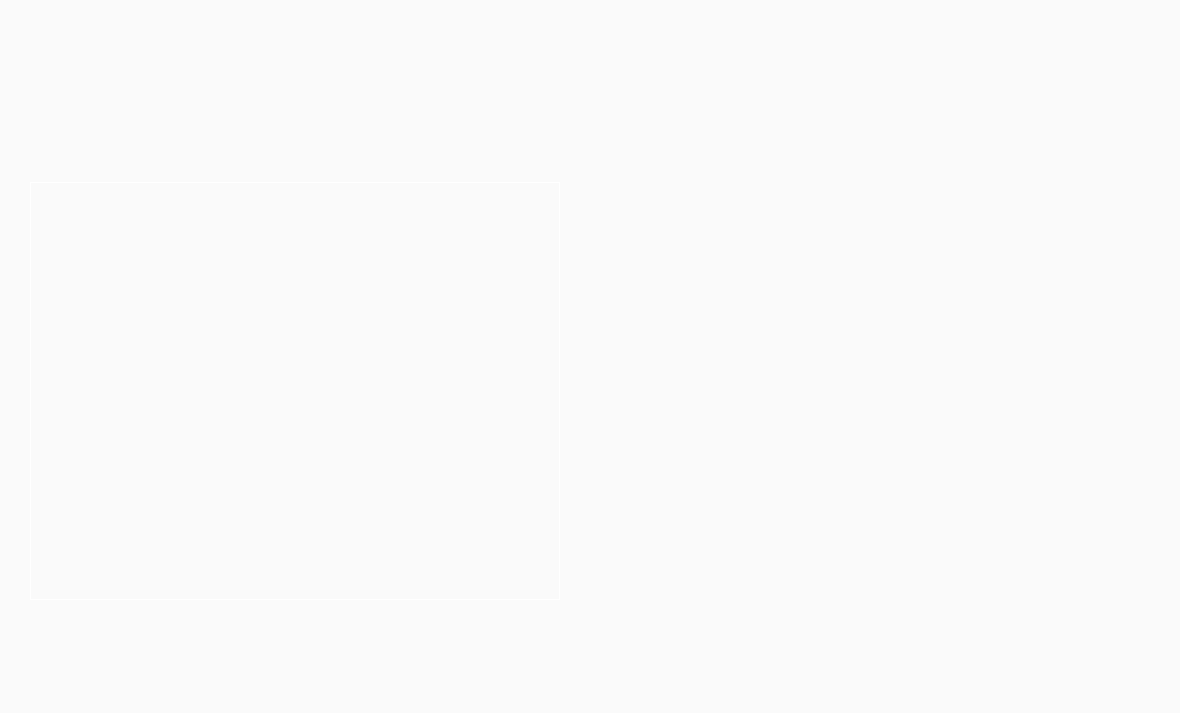 scroll, scrollTop: 0, scrollLeft: 0, axis: both 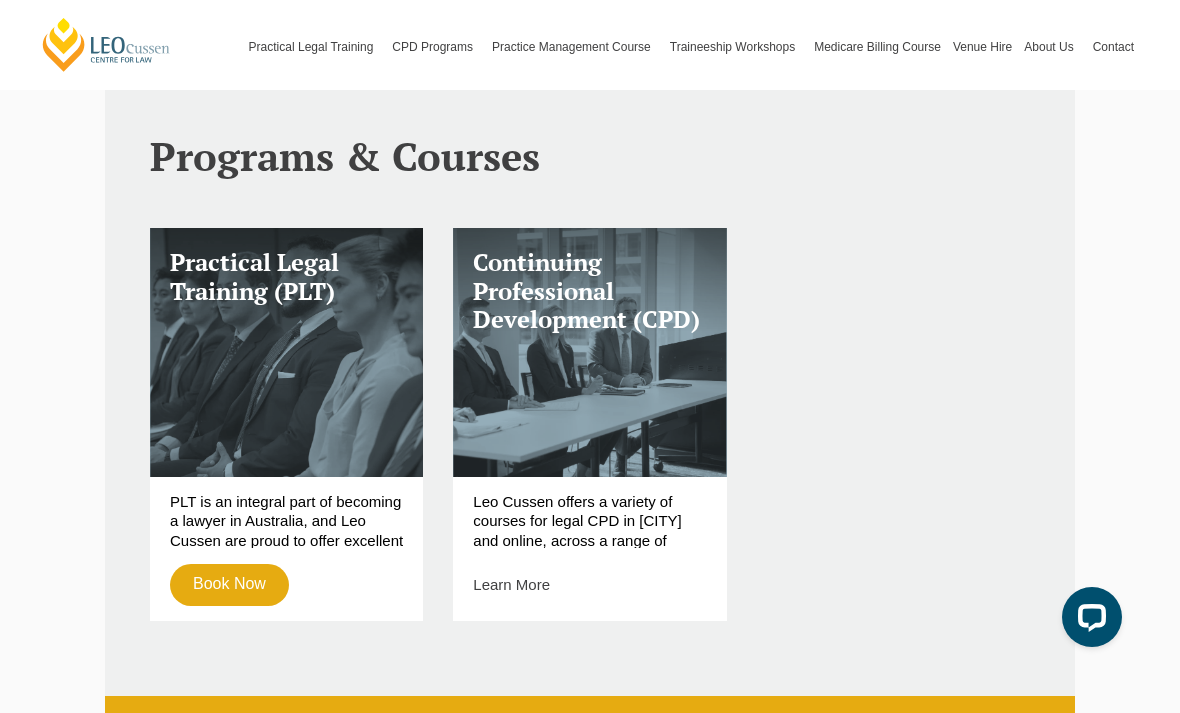 click on "Book Now" at bounding box center [229, 585] 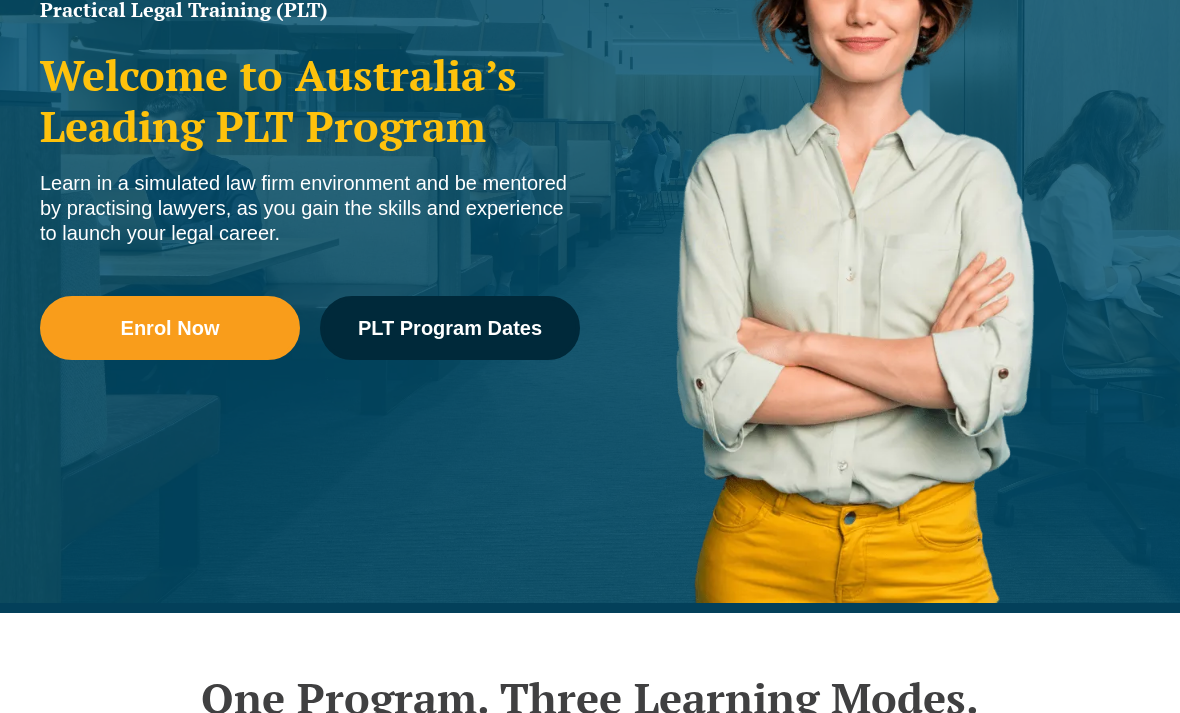 scroll, scrollTop: 0, scrollLeft: 0, axis: both 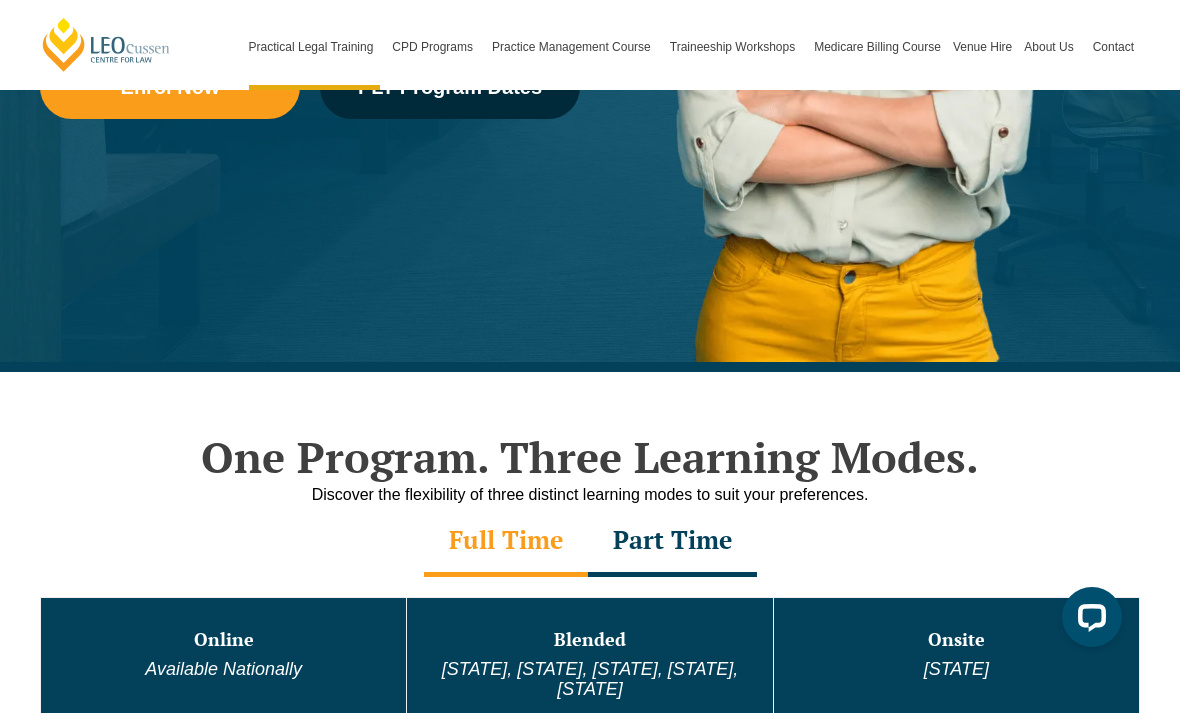 click on "Enrol Now                       PLT Program Dates" at bounding box center [310, 97] 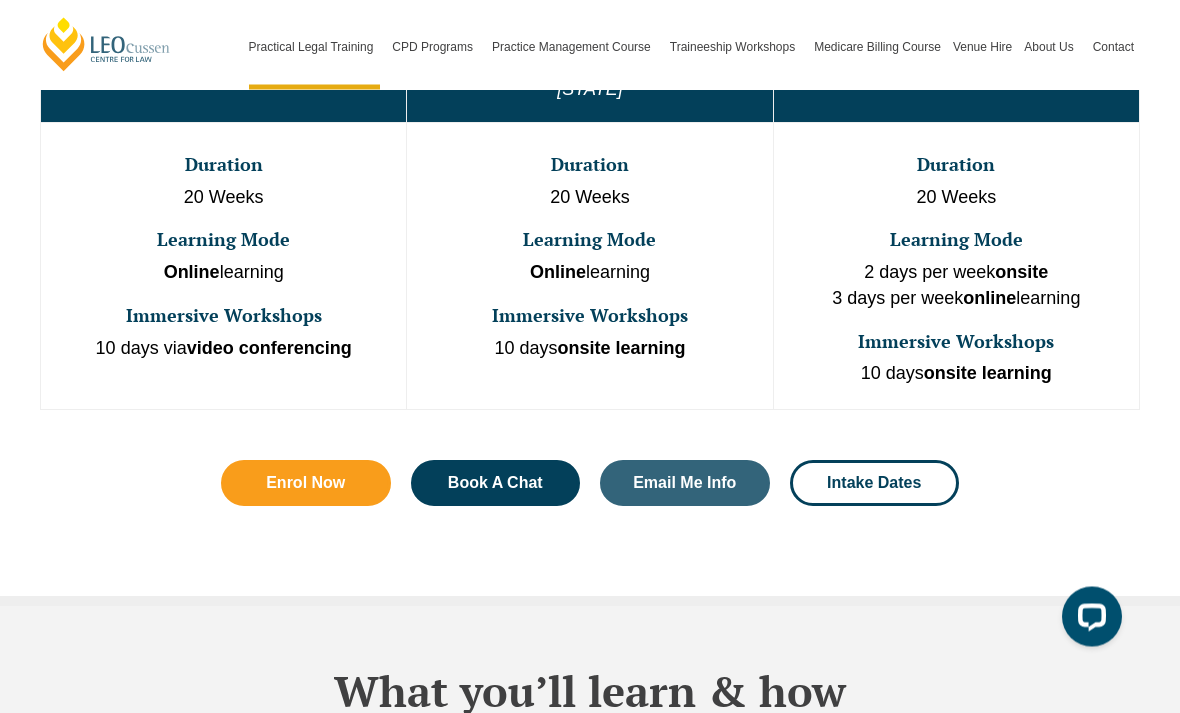 scroll, scrollTop: 1231, scrollLeft: 0, axis: vertical 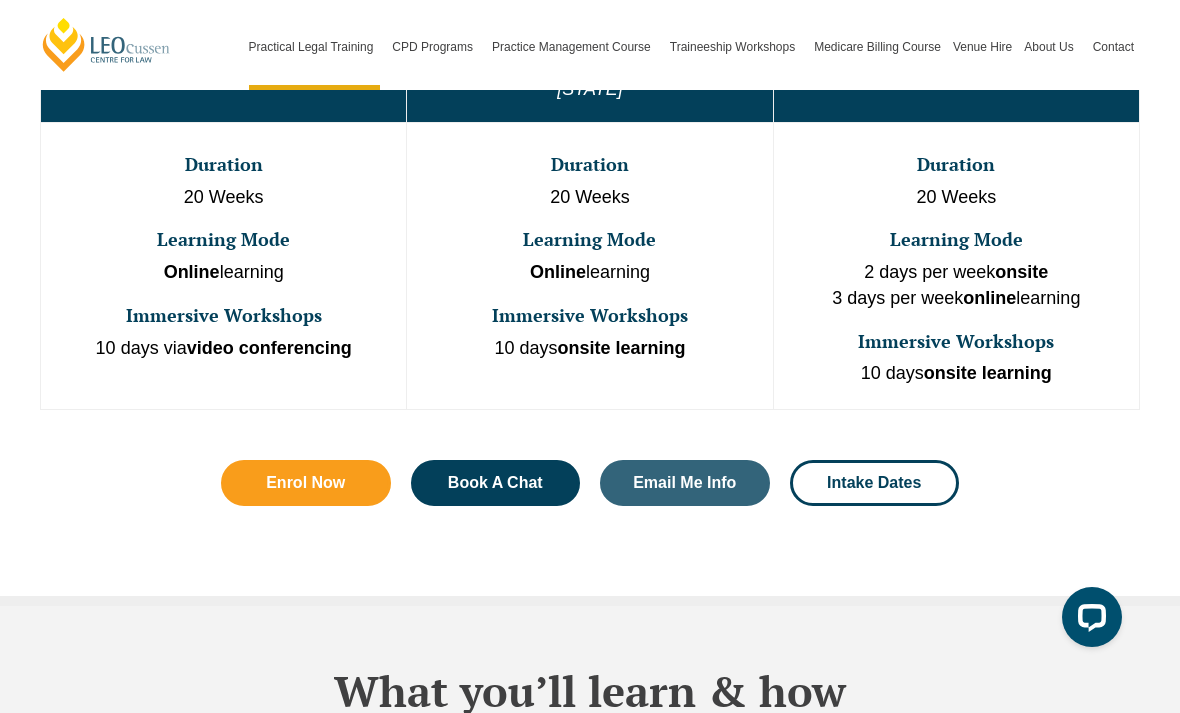 click on "Enrol Now" at bounding box center (305, 483) 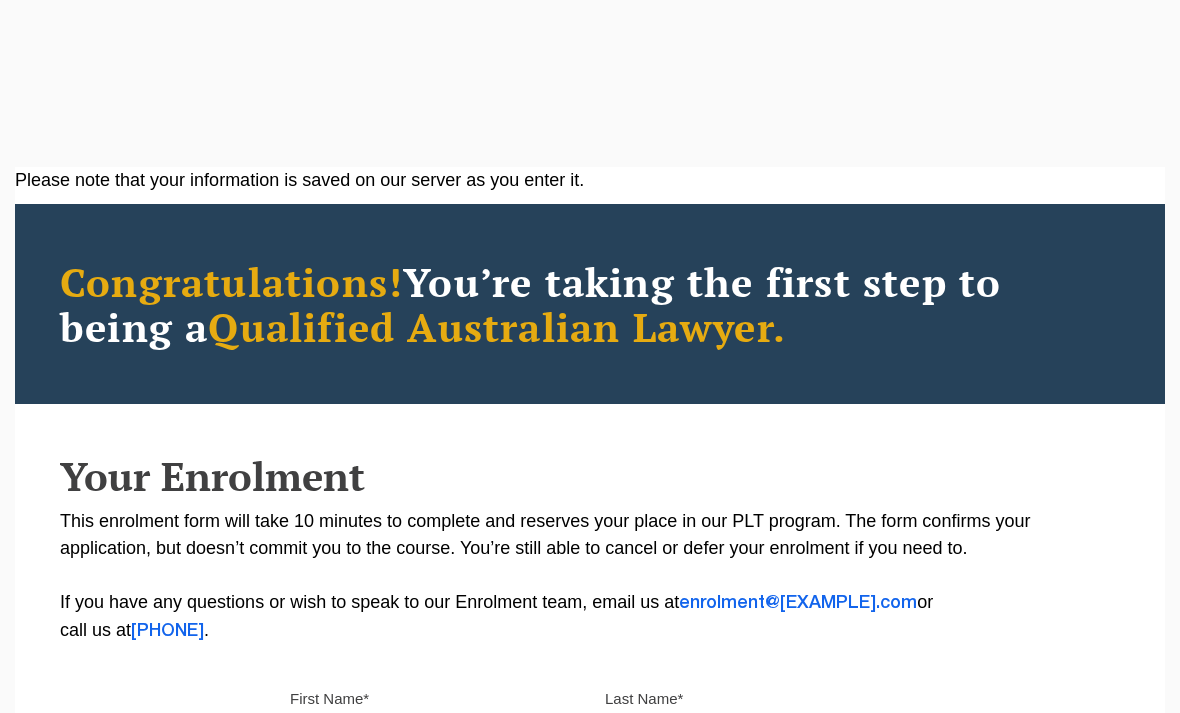scroll, scrollTop: 205, scrollLeft: 0, axis: vertical 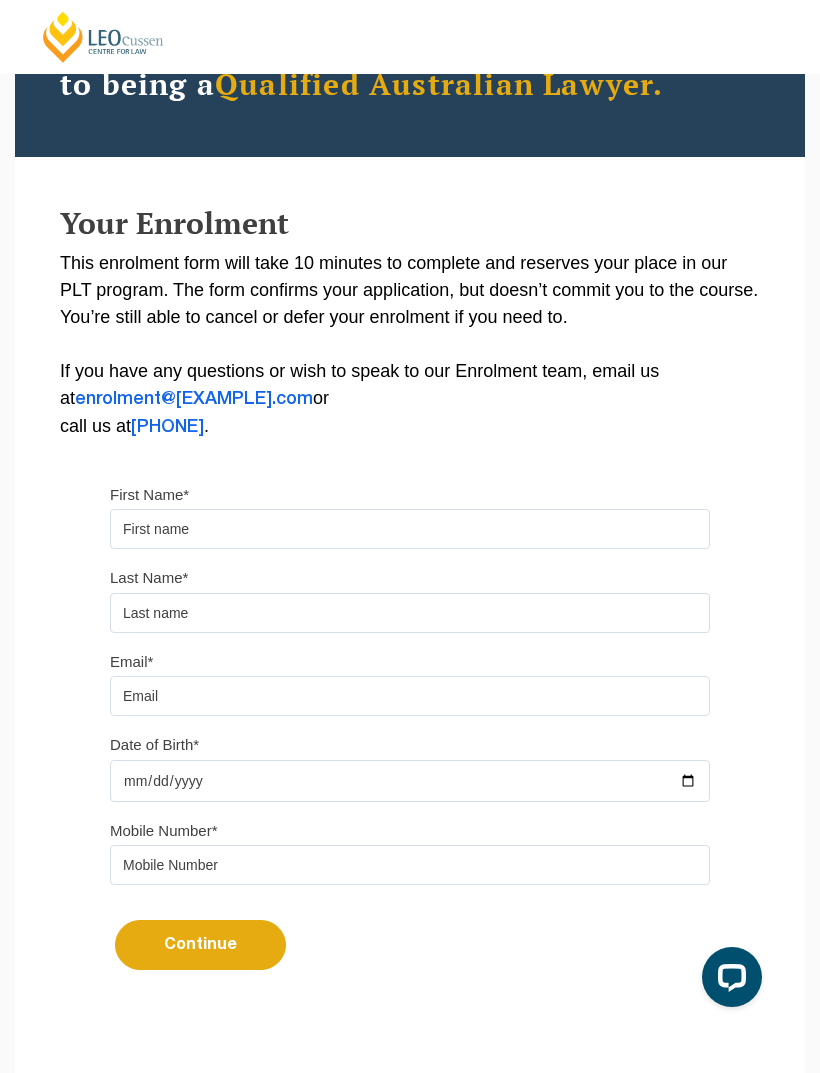 click on "First Name*" at bounding box center (410, 529) 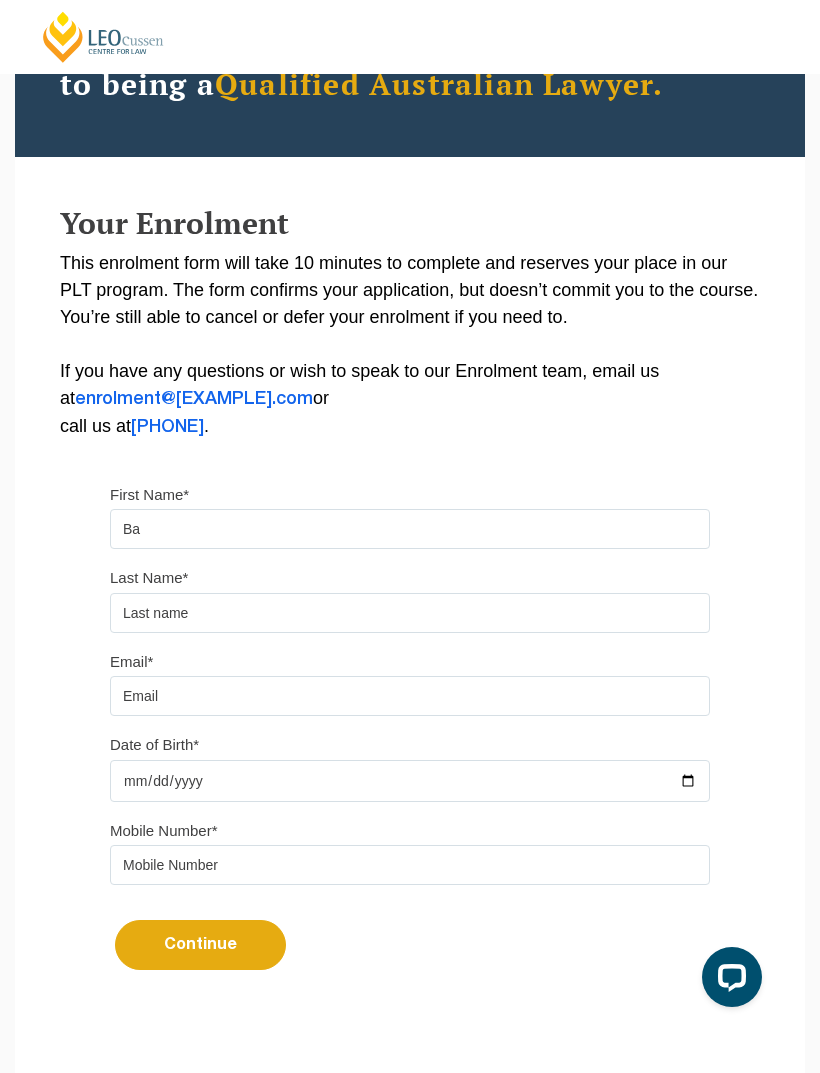 type on "B" 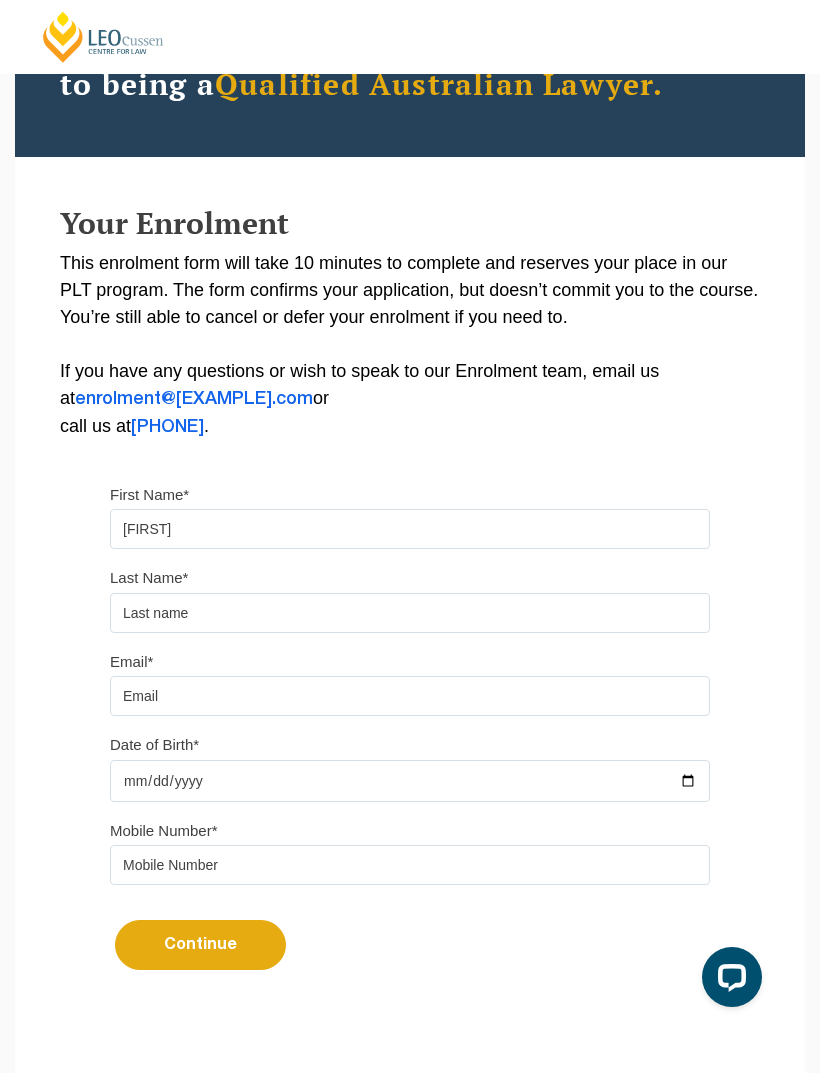 type on "[FIRST]" 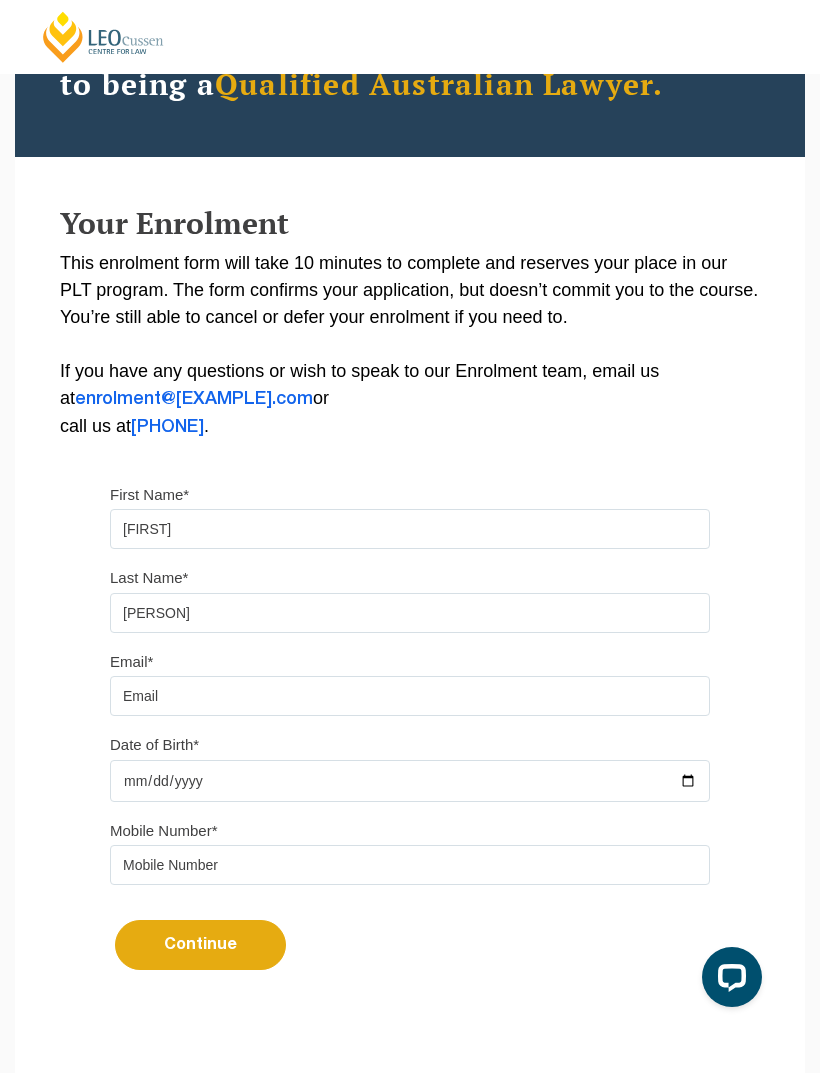 type on "[PERSON]" 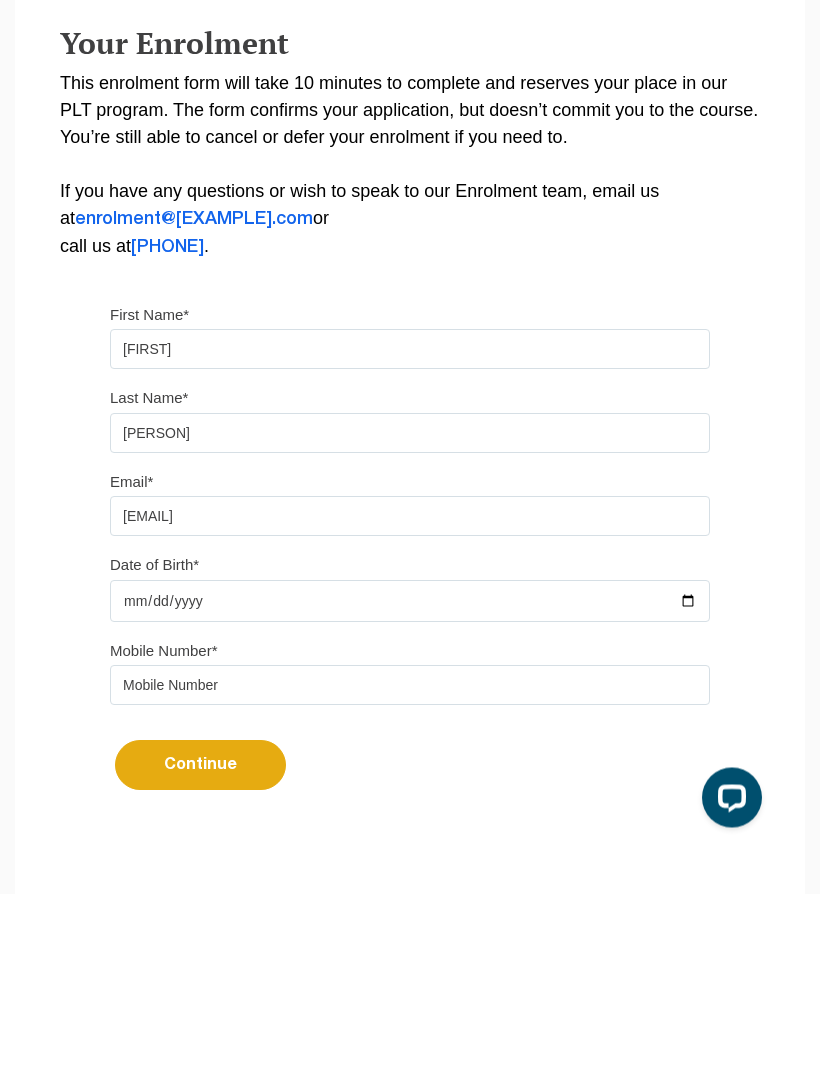 type on "[EMAIL]" 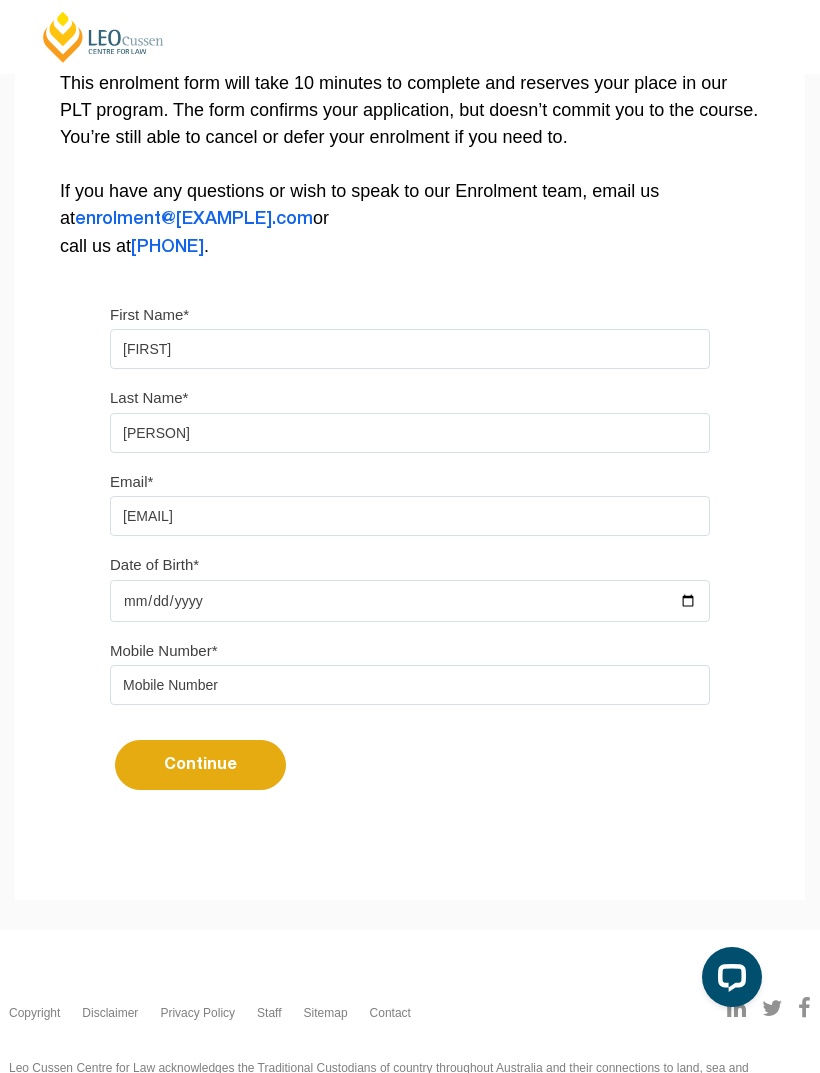 click on "[YYYY]-[MM]-[DD]" at bounding box center [410, 601] 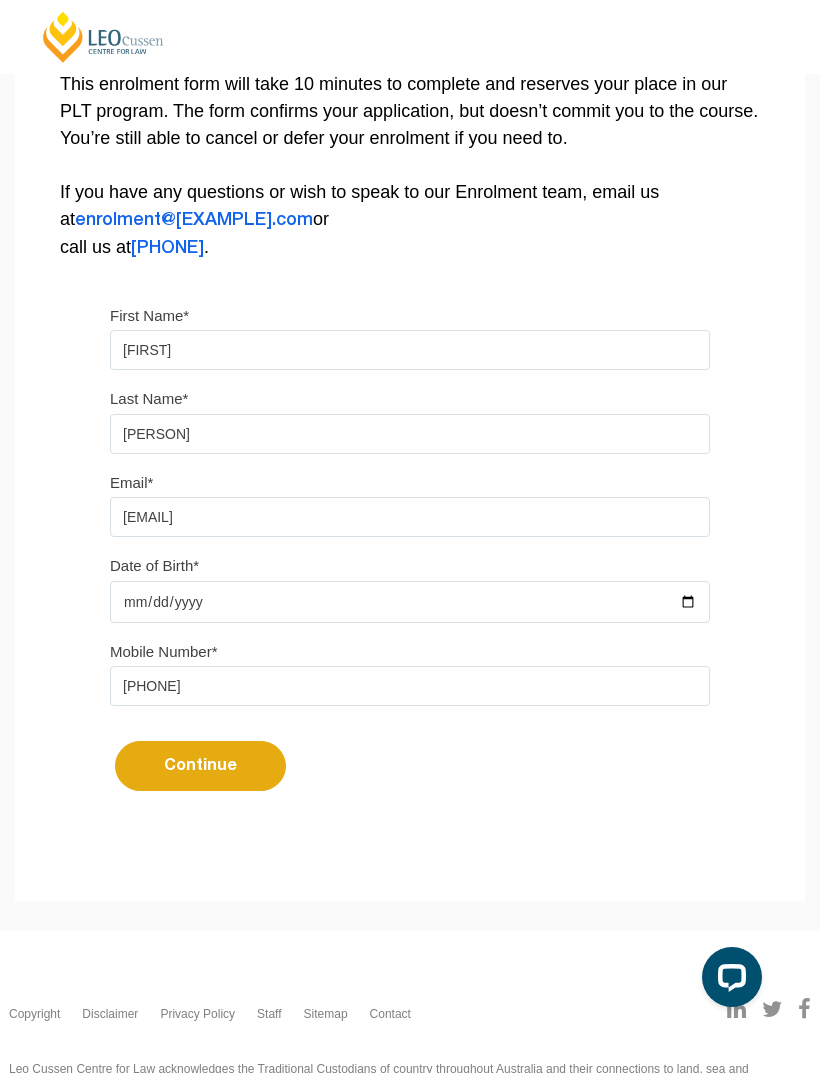 type on "[PHONE]" 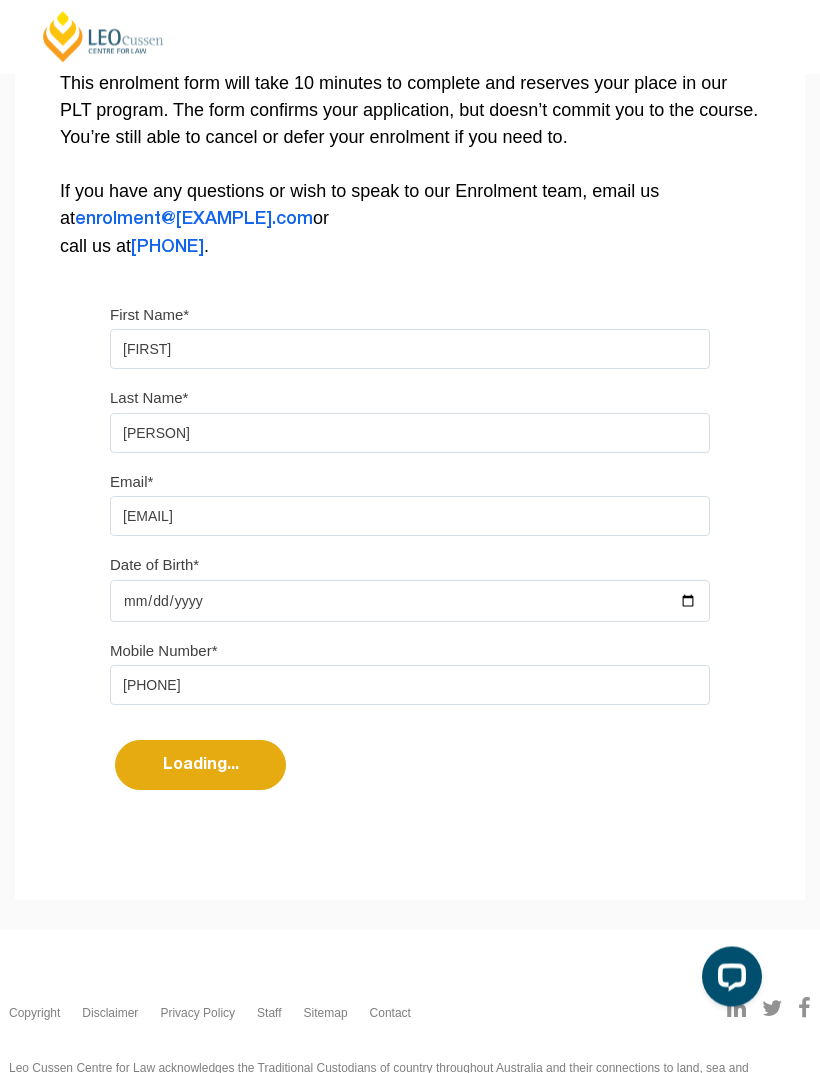 select 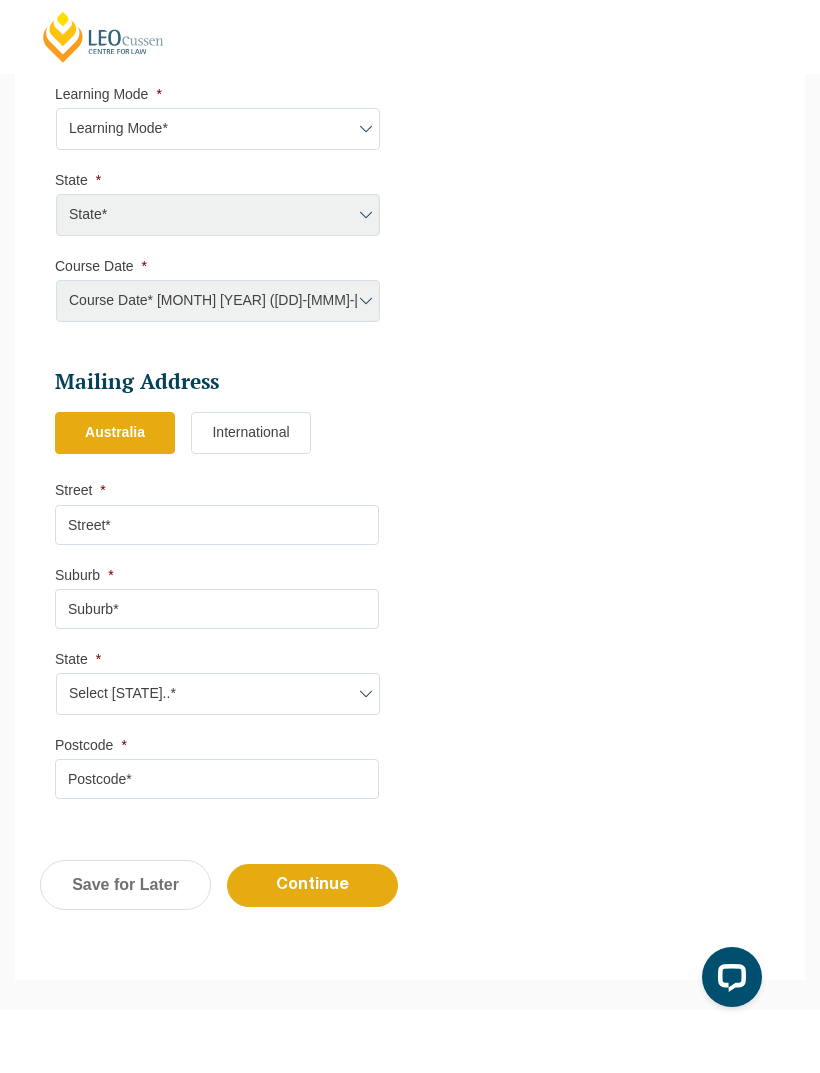 scroll, scrollTop: 0, scrollLeft: 0, axis: both 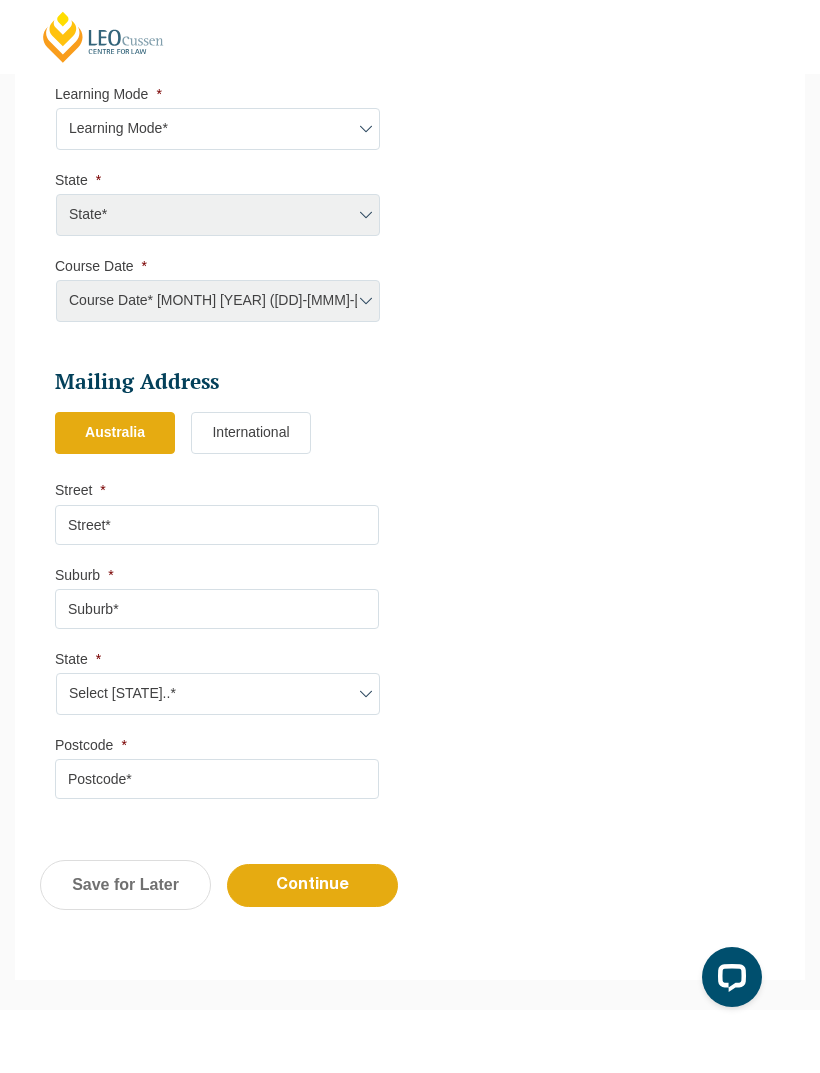 click on "International" at bounding box center [251, 433] 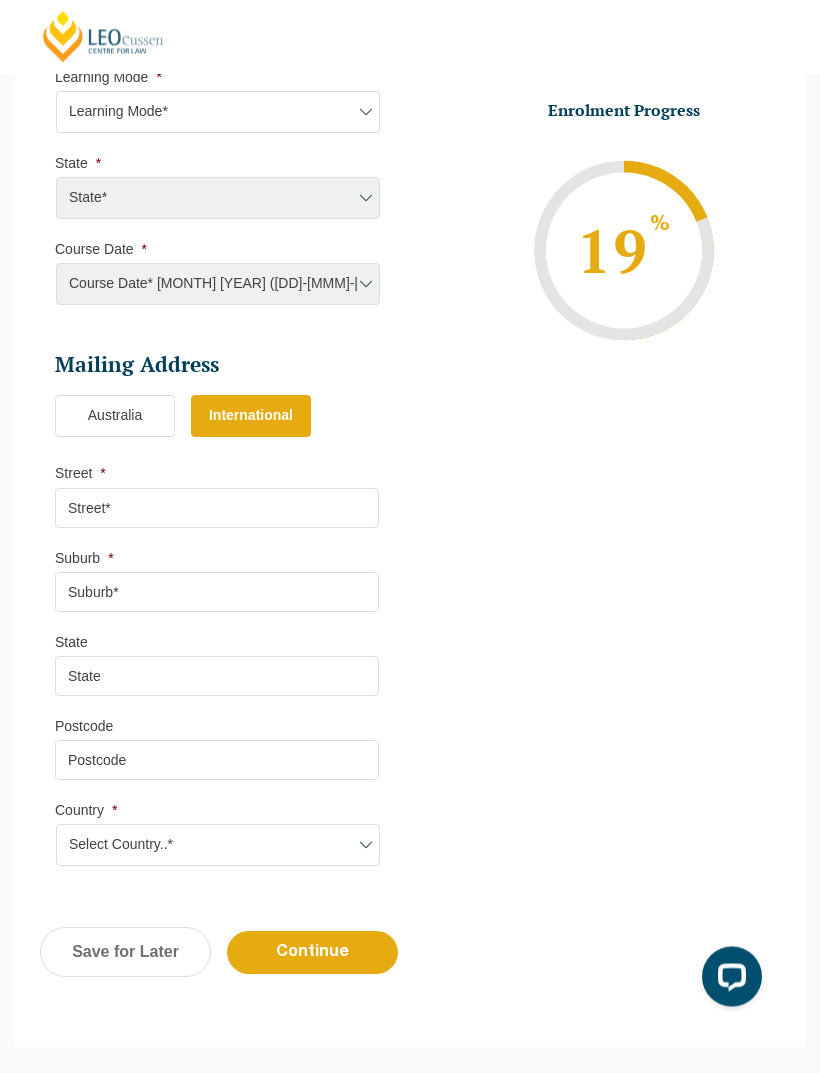 scroll, scrollTop: 1219, scrollLeft: 0, axis: vertical 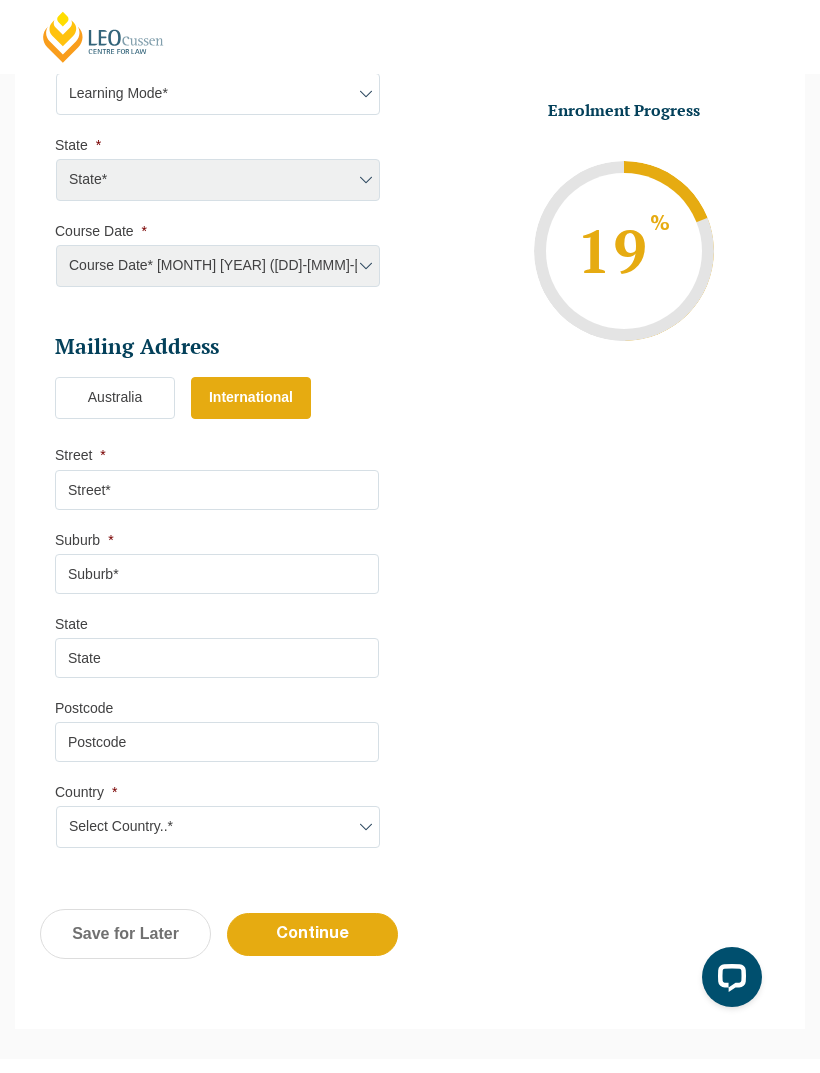 click on "State" at bounding box center [217, 658] 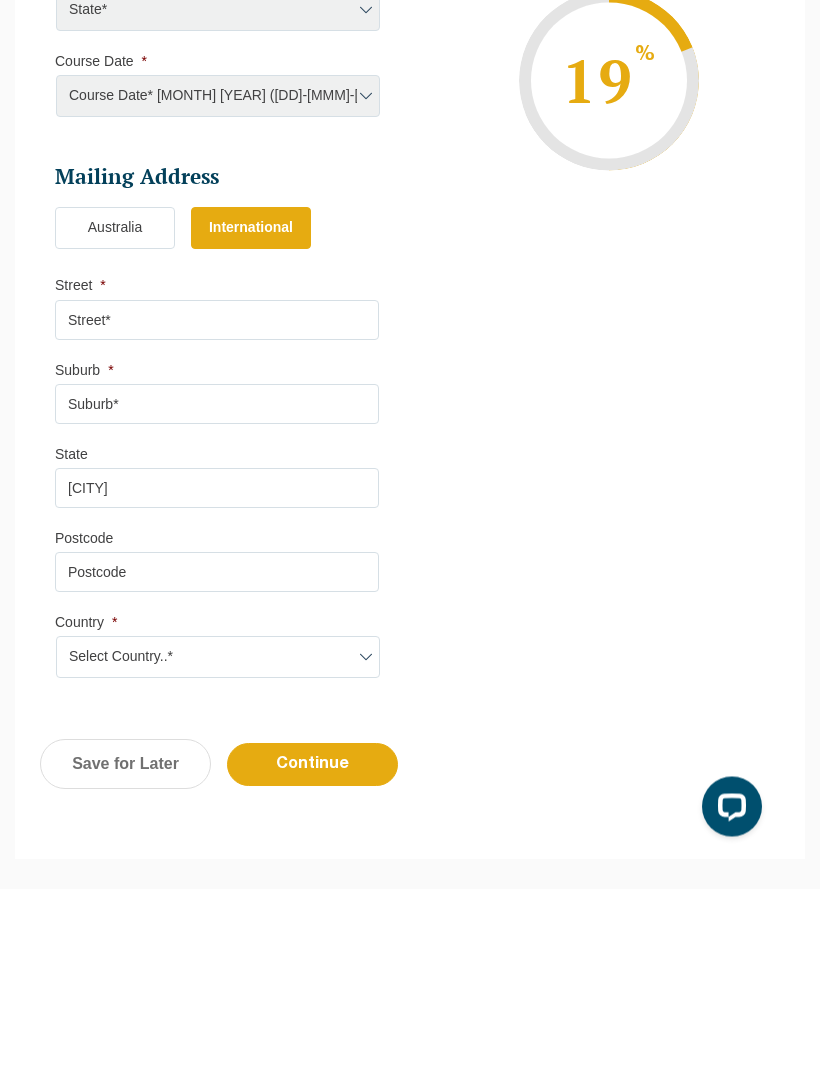 type on "[CITY]" 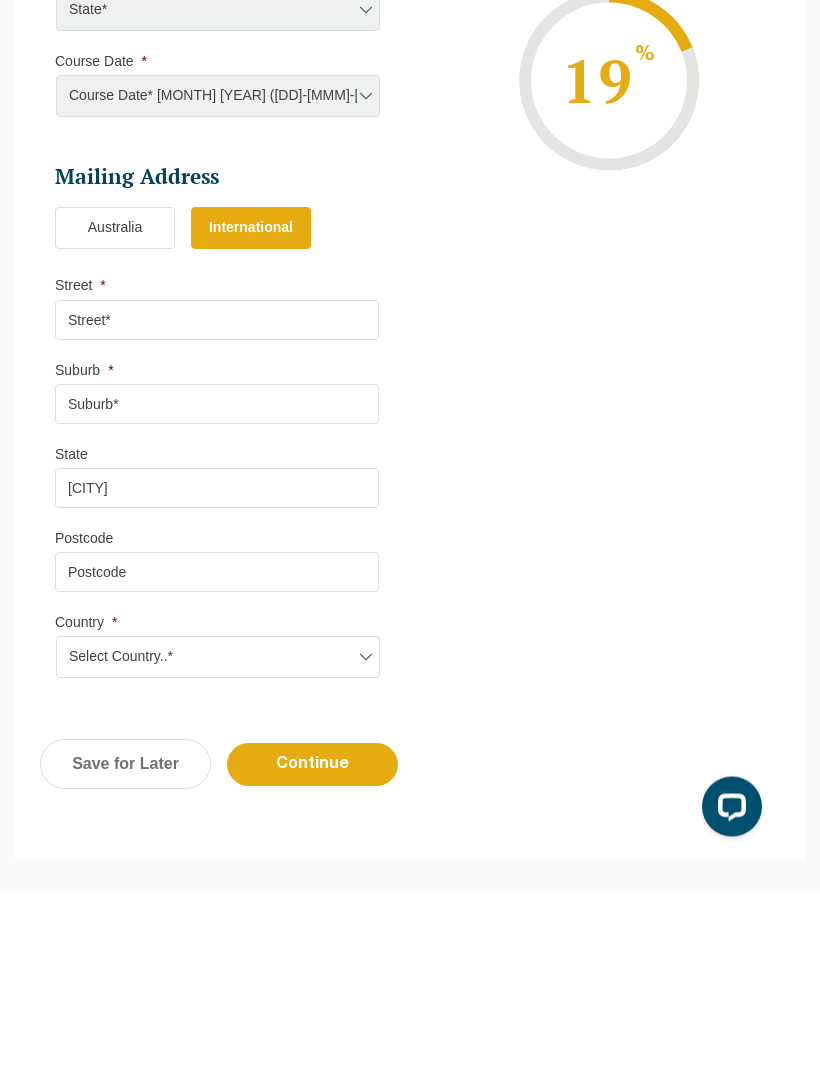 click on "Select Country..* Afghanistan Åland Islands Albania Algeria American Samoa Andorra Angola Anguilla Antarctica Antigua and Barbuda Argentina Aruba Australia Austria Azerbaijan Bahamas Bahrain Bangladesh Barbados Belarus Belgium Belize Benin Bermuda Bhutan Bolivia Bonaire, Sint Eustatius and Saba Bosnia and Herzegovina Botswana Bouvet Island Brazil British Indian Ocean Territory Brunei Darussalam Bulgaria Burkina Faso Burundi Cambodia Cameroon Canada Cape Verde Cayman Islands Central African Republic Chad Chile China Christmas Island Cocos Islands Colombia Comoros Congo, Democratic Republic of the Congo, Republic of the Cook Islands Costa Rica Côte d'Ivoire Croatia Cuba Curaçao Cyprus Czech Republic Denmark Djibouti Dominica Dominican Republic Ecuador Egypt El Salvador Equatorial Guinea Eritrea Estonia Eswatini (Swaziland) Ethiopia Falkland Islands Faroe Islands Fiji Finland France French Guiana French Polynesia French Southern Territories Gabon Gambia Georgia Germany Ghana Gibraltar Greece Greenland" at bounding box center [218, 828] 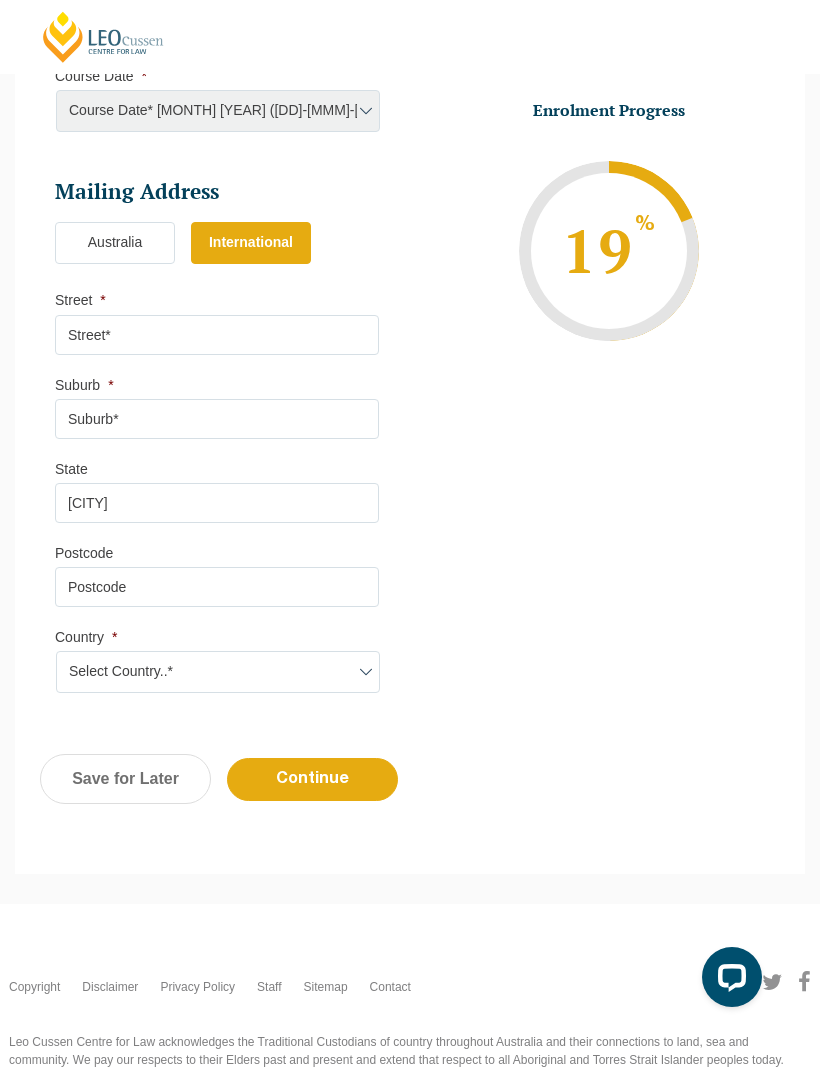 select on "United Arab Emirates" 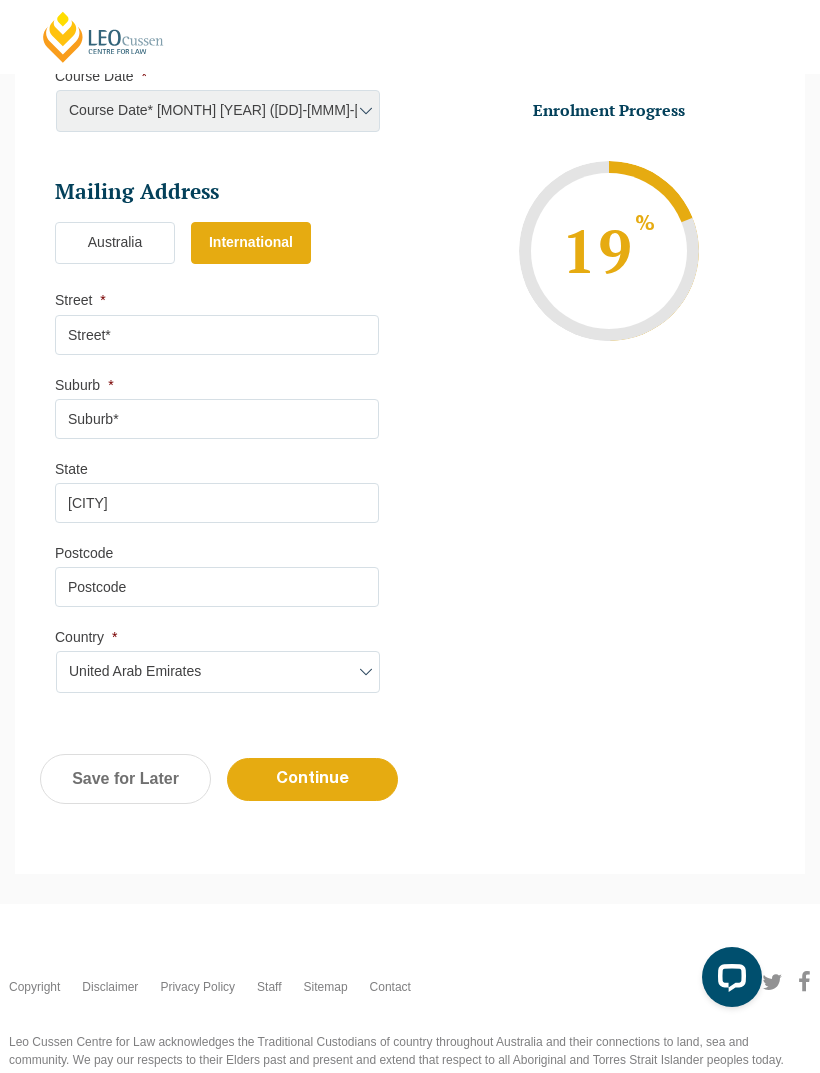 click on "Continue" at bounding box center (312, 779) 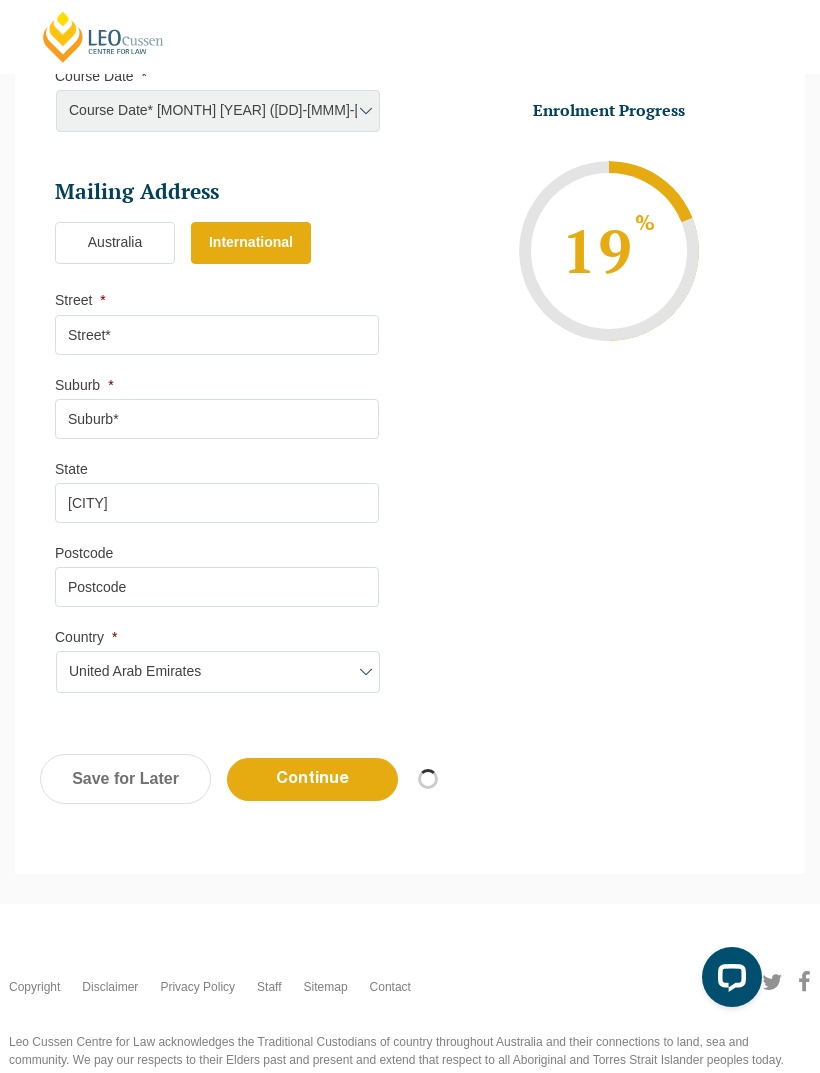 select 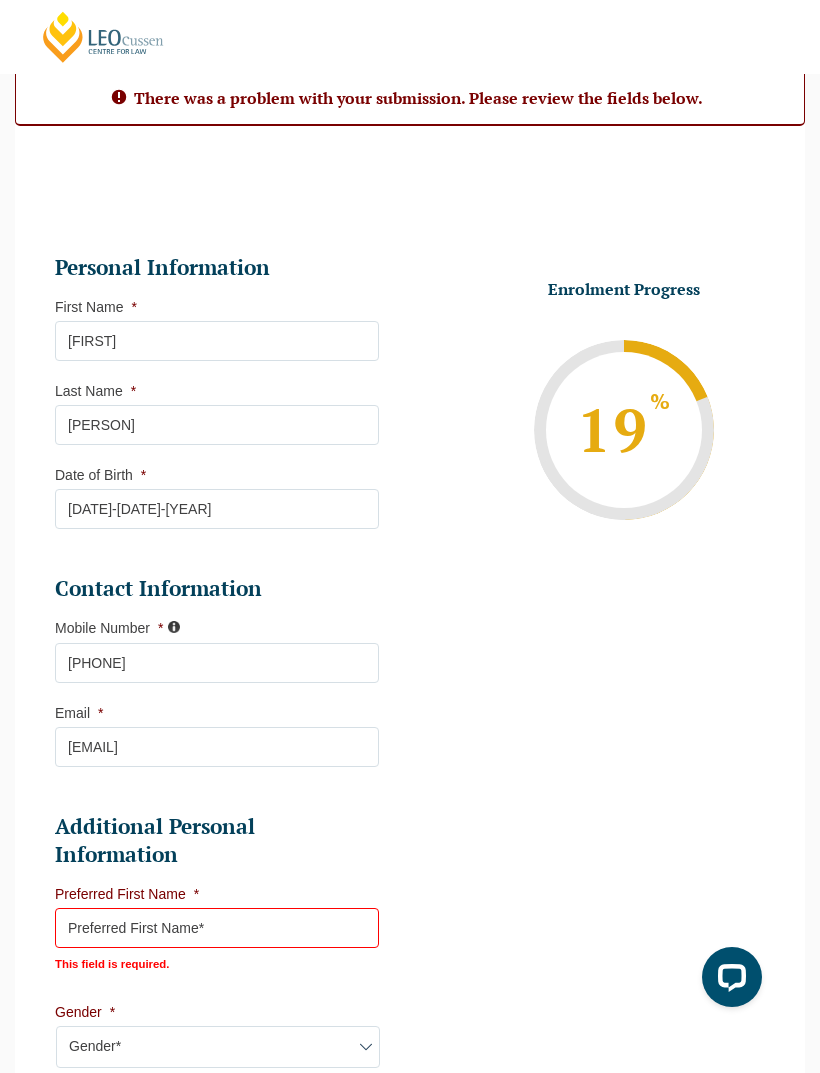 scroll, scrollTop: 119, scrollLeft: 0, axis: vertical 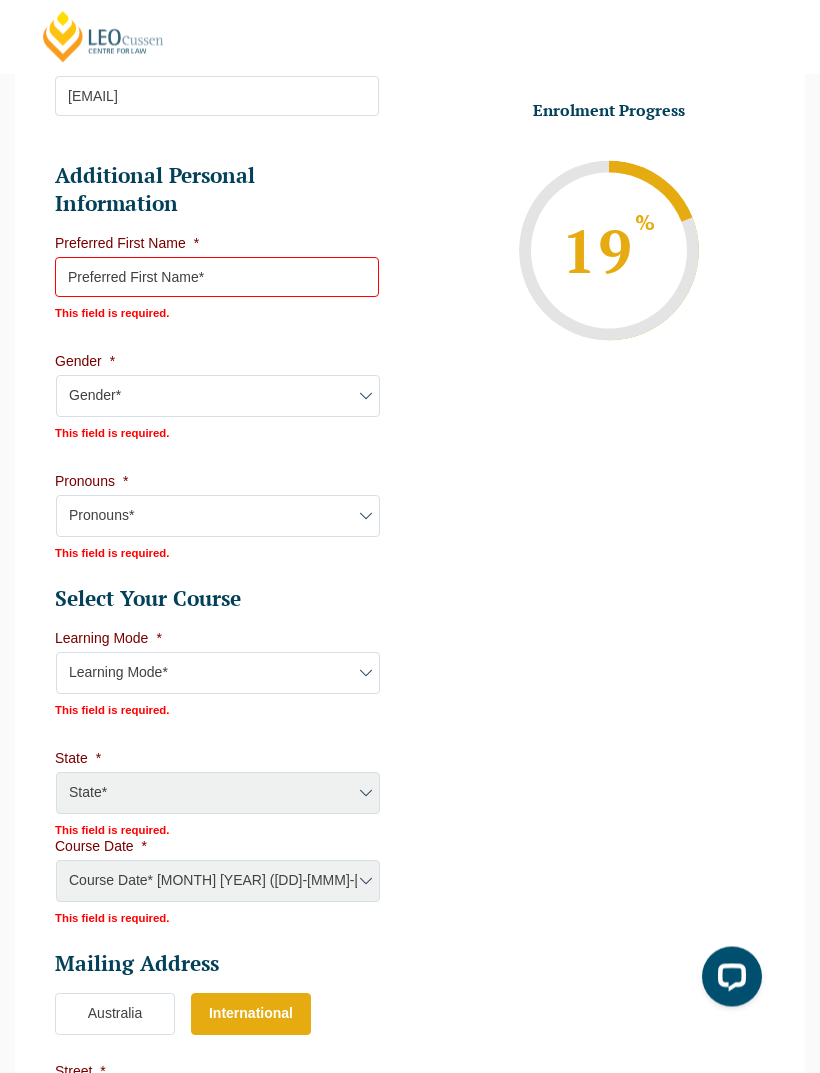 click on "Preferred First Name *" at bounding box center [217, 278] 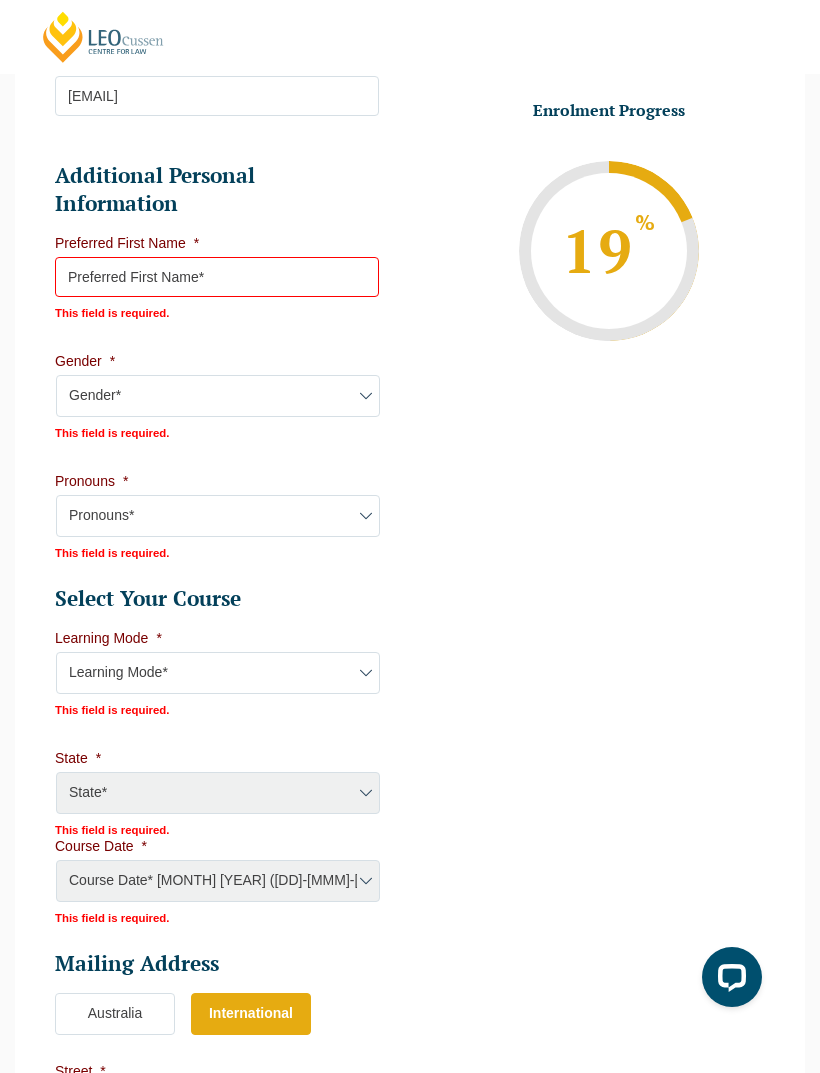 scroll, scrollTop: 801, scrollLeft: 0, axis: vertical 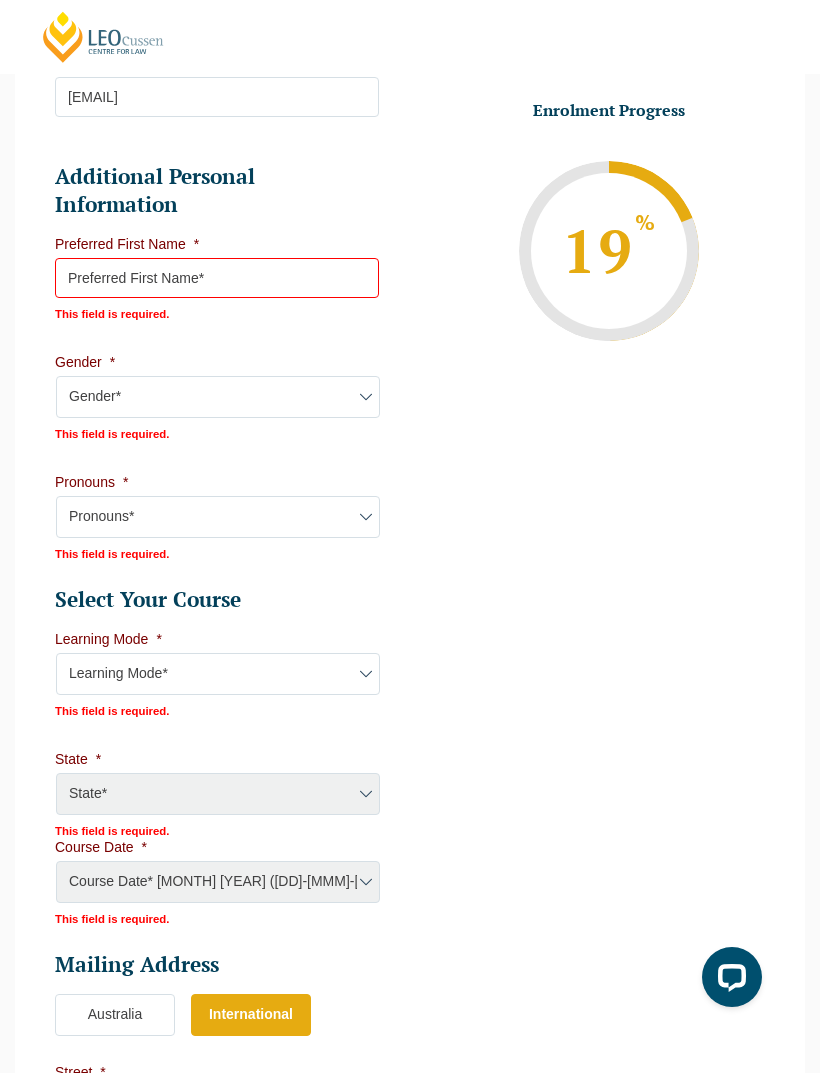 click on "Preferred First Name *" at bounding box center [217, 278] 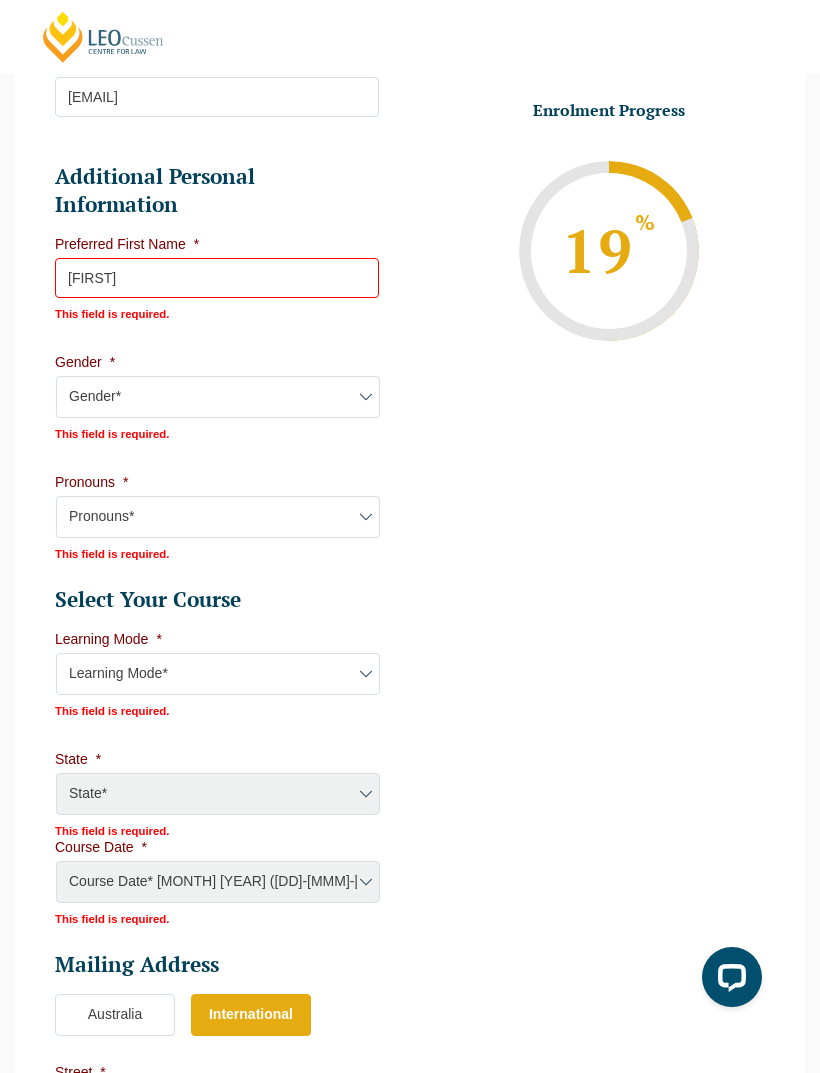 type on "[FIRST]" 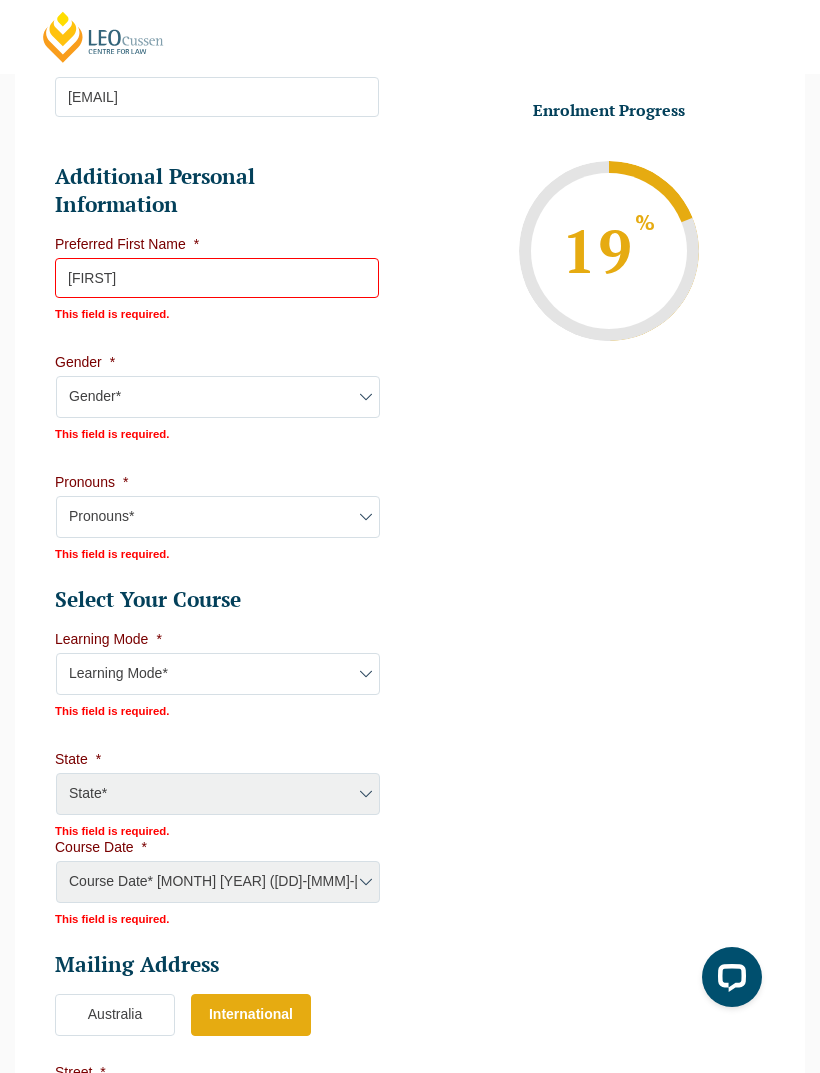 click on "Gender* Male Female Nonbinary Intersex Prefer not to disclose Other" at bounding box center (218, 397) 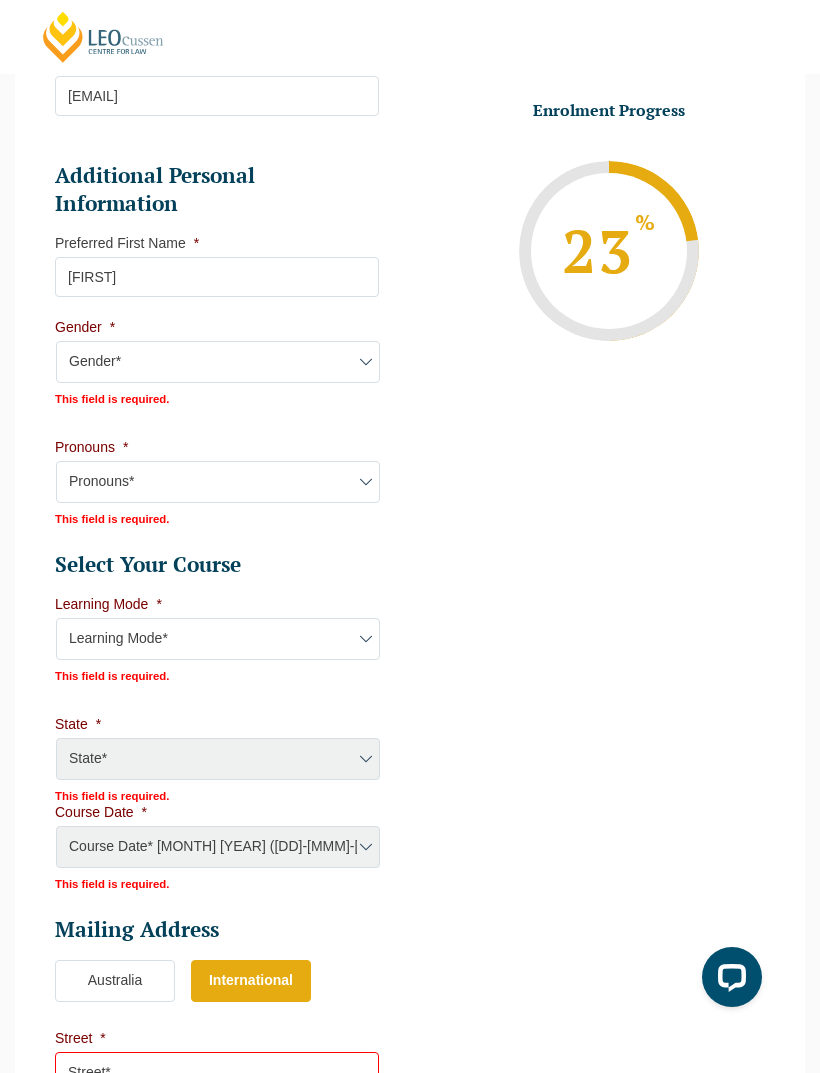 select on "Female" 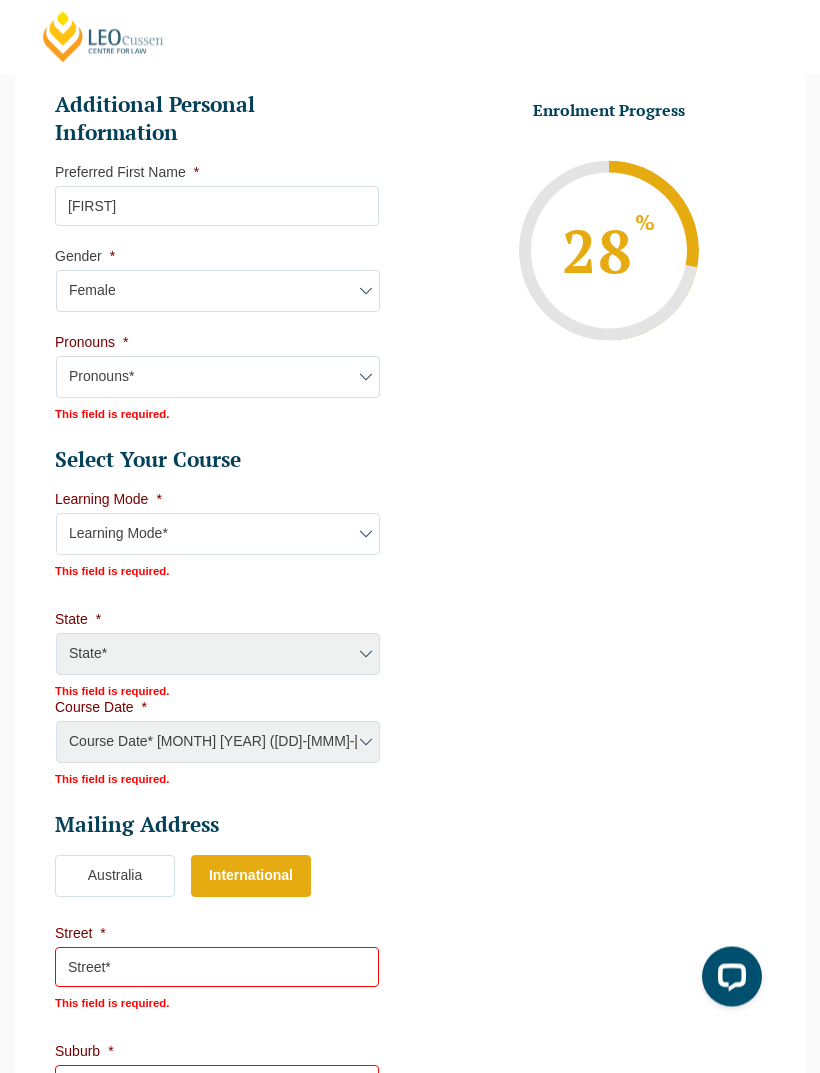 scroll, scrollTop: 875, scrollLeft: 0, axis: vertical 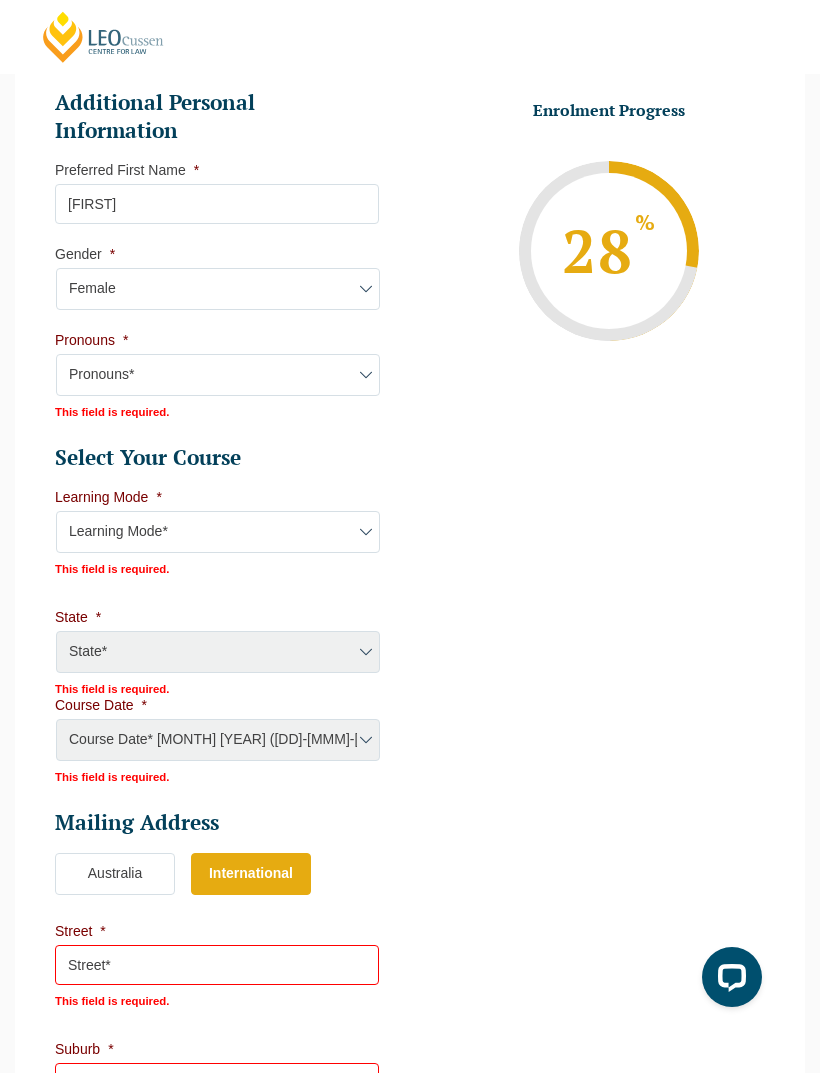 click on "Pronouns* She/Her/Hers He/Him/His They/Them/Theirs Other Prefer not to disclose" at bounding box center (218, 375) 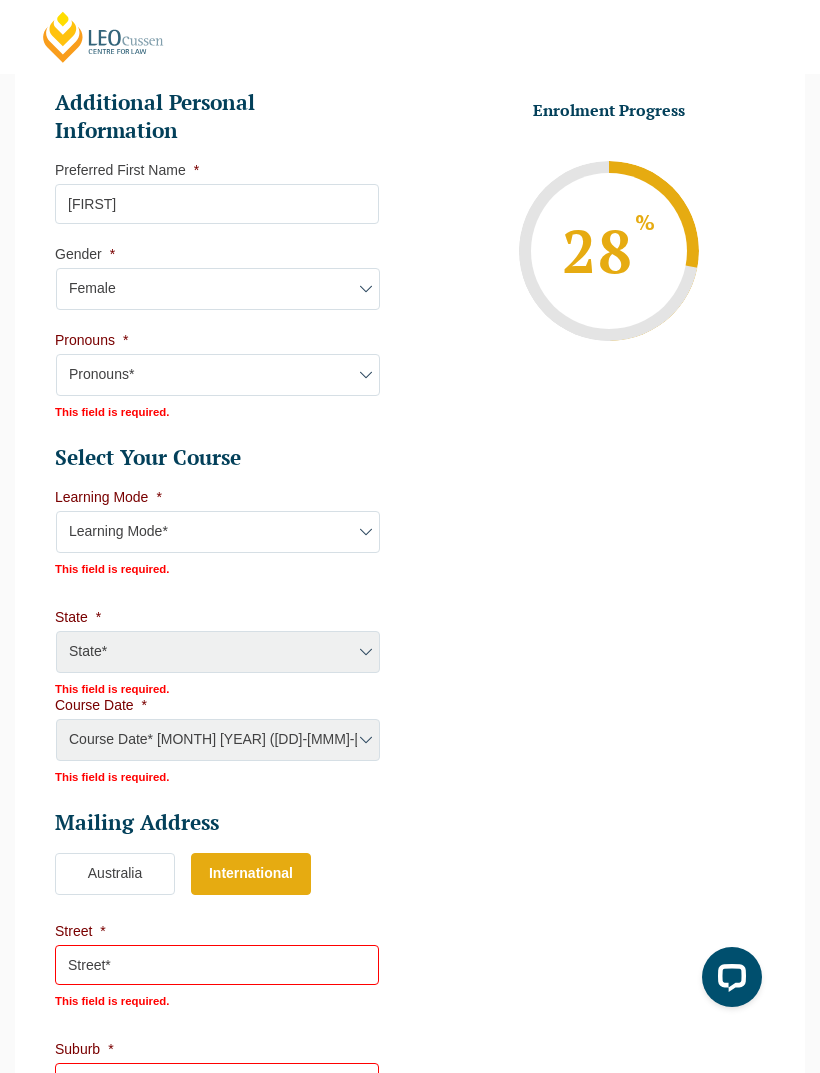 select on "[GENDER PRONOUNS]" 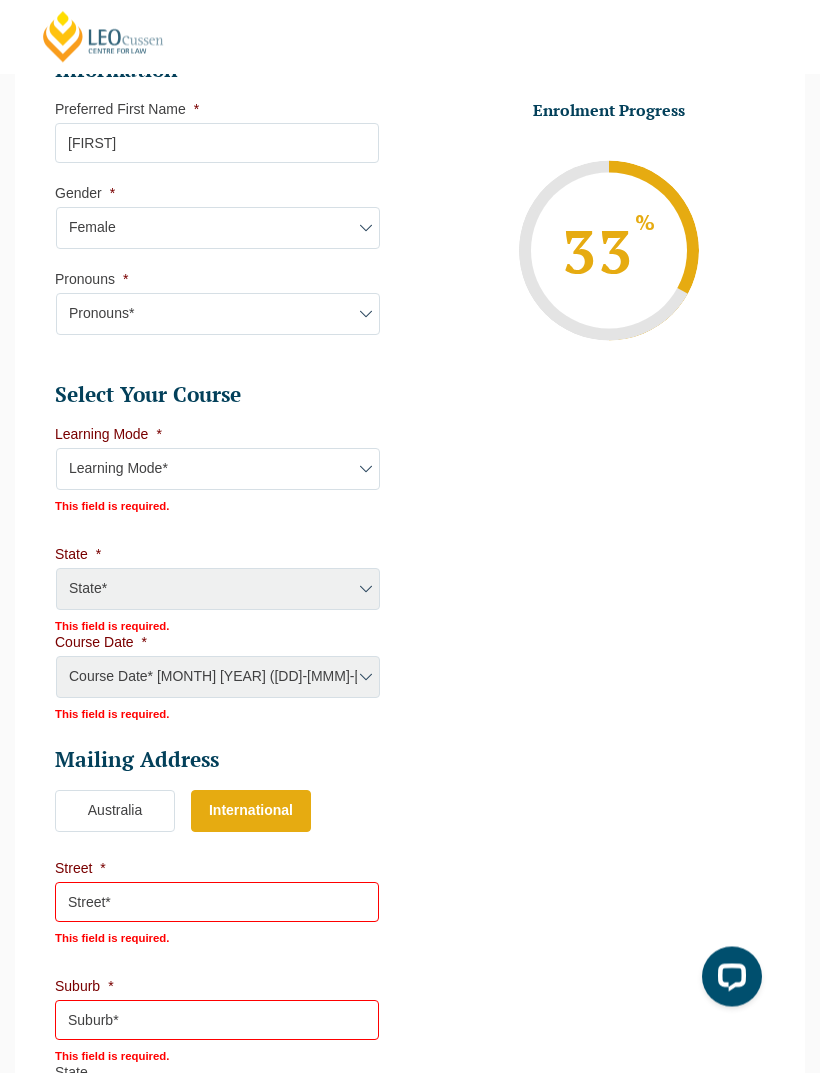 click on "Learning Mode* Online Full Time Learning Online Part Time Learning Blended Full Time Learning Blended Part Time Learning Onsite Full Time Learning" at bounding box center (218, 470) 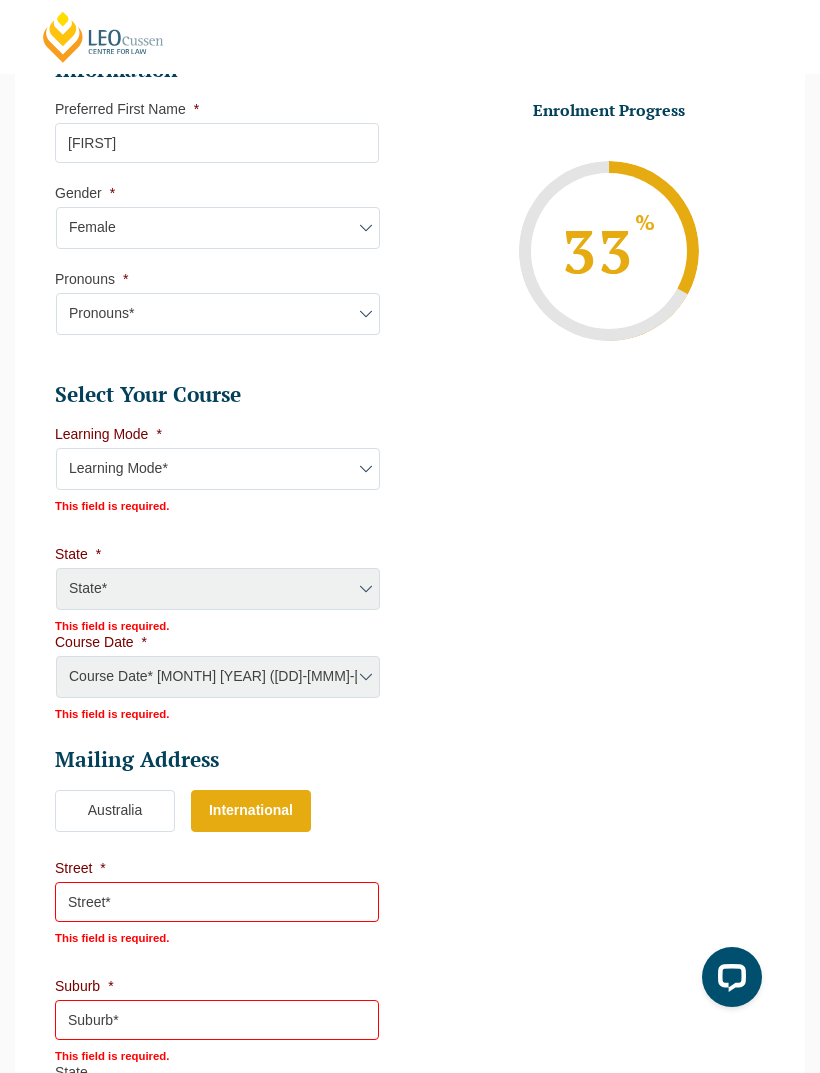 select on "Online Part Time Learning" 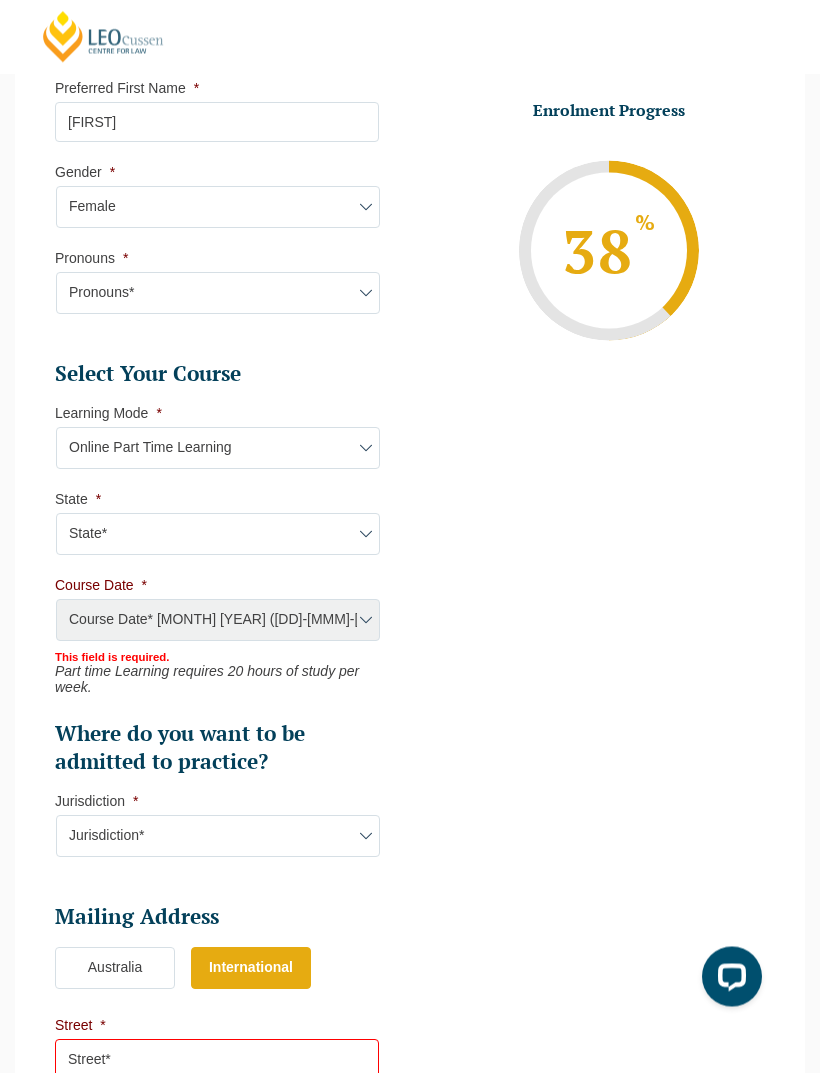 scroll, scrollTop: 957, scrollLeft: 0, axis: vertical 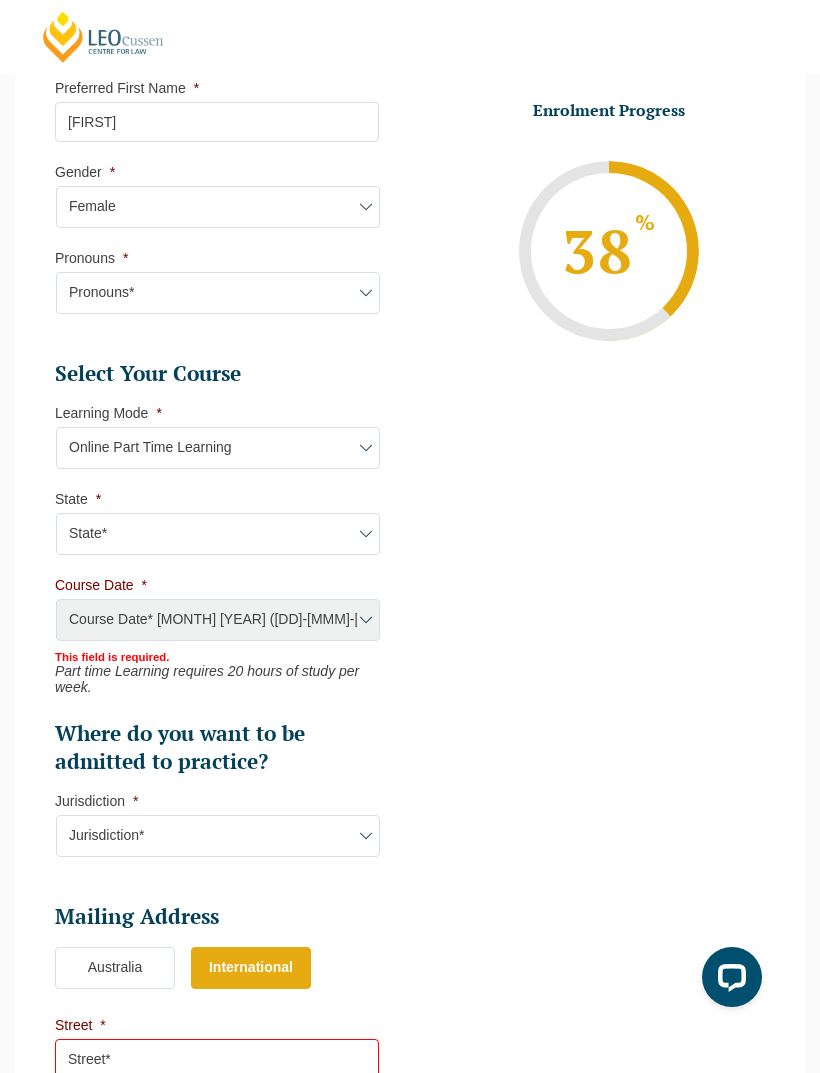 click on "State* National (ACT/NSW, VIC, QLD, SA, WA)" at bounding box center [218, 534] 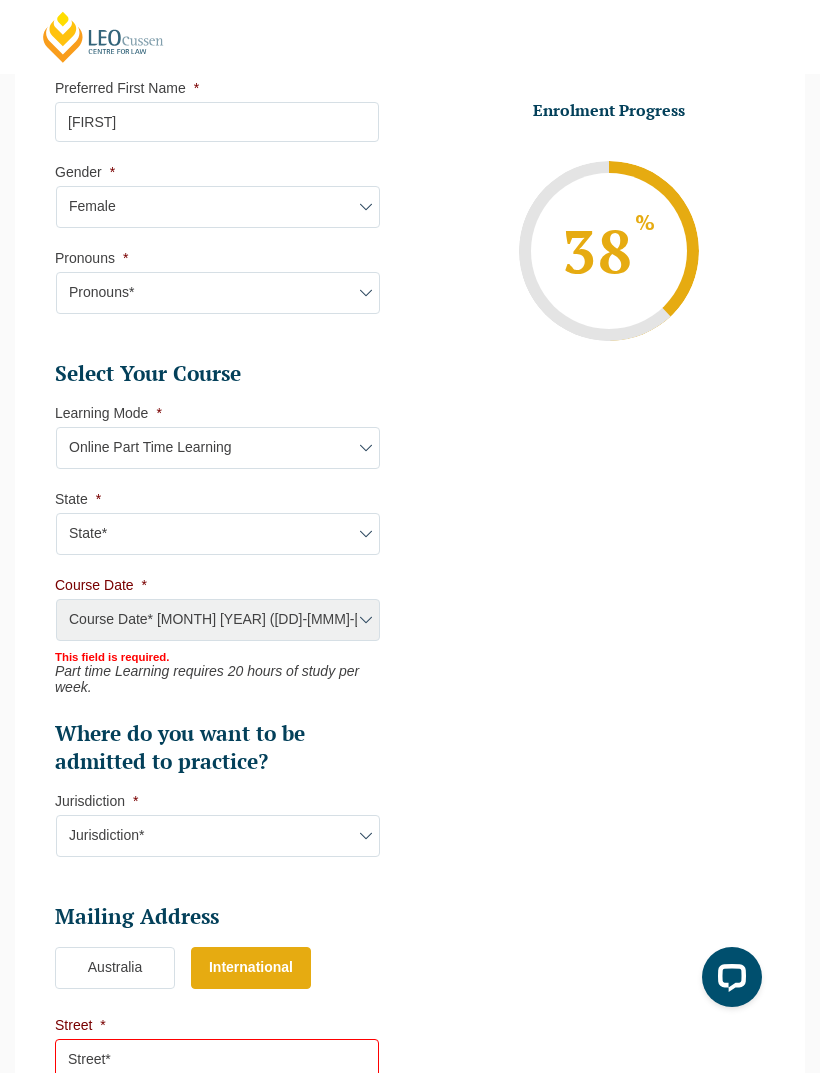select on "National ([STATE]/[STATE], [STATE], [STATE], [STATE])" 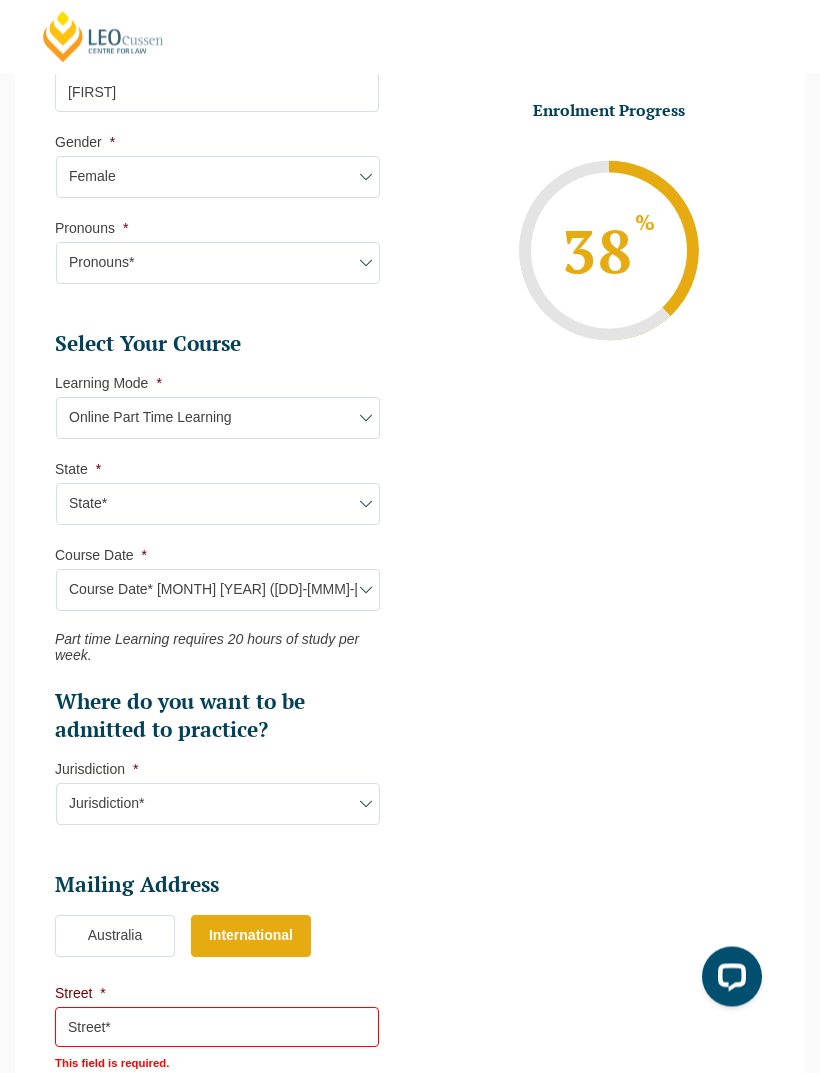scroll, scrollTop: 1003, scrollLeft: 0, axis: vertical 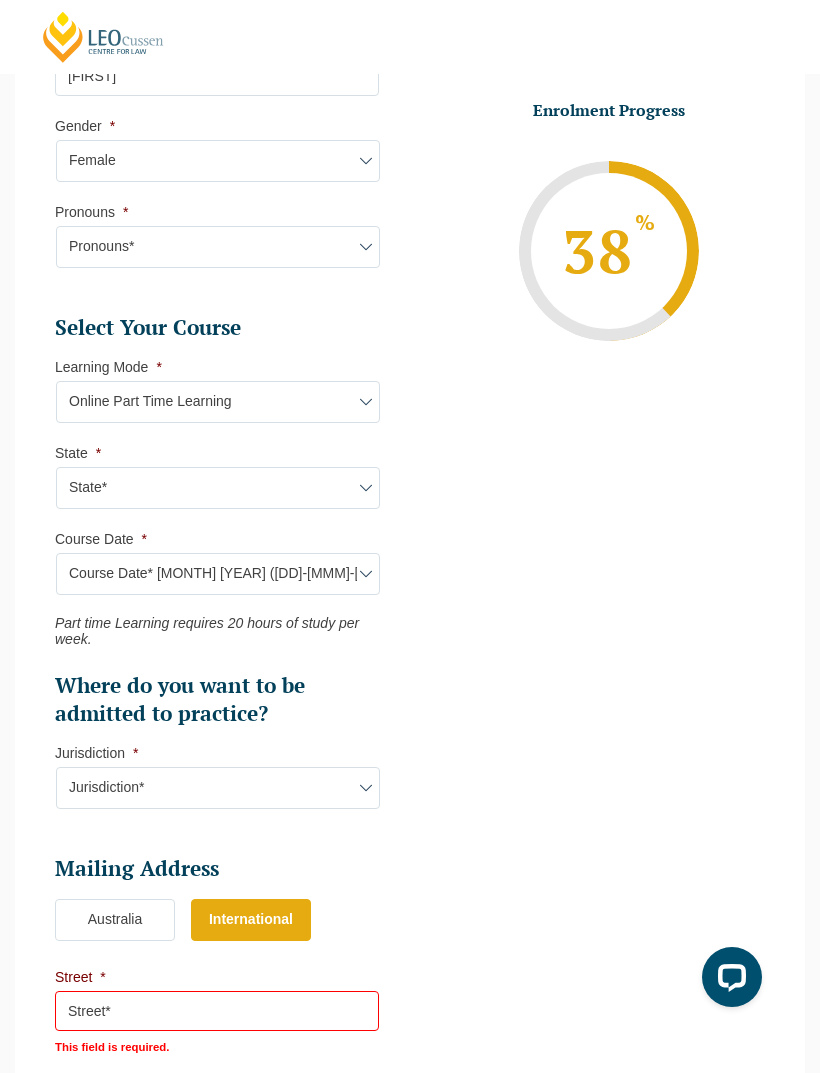 click on "Course Date* September [YEAR] ([DD]-[MMM]-[YYYY] to [DD]-[MMM]-[YYYY]) January [YEAR] ([DD]-[MMM]-[YYYY] to [DD]-[MMM]-[YYYY]) March [YEAR] ([DD]-[MMM]-[YYYY] to [DD]-[MMM]-[YYYY]) May [YEAR] ([DD]-[MMM]-[YYYY] to [DD]-[MMM]-[YYYY]) September [YEAR] ([DD]-[MMM]-[YYYY] to [DD]-[MMM]-[YYYY])" at bounding box center (218, 574) 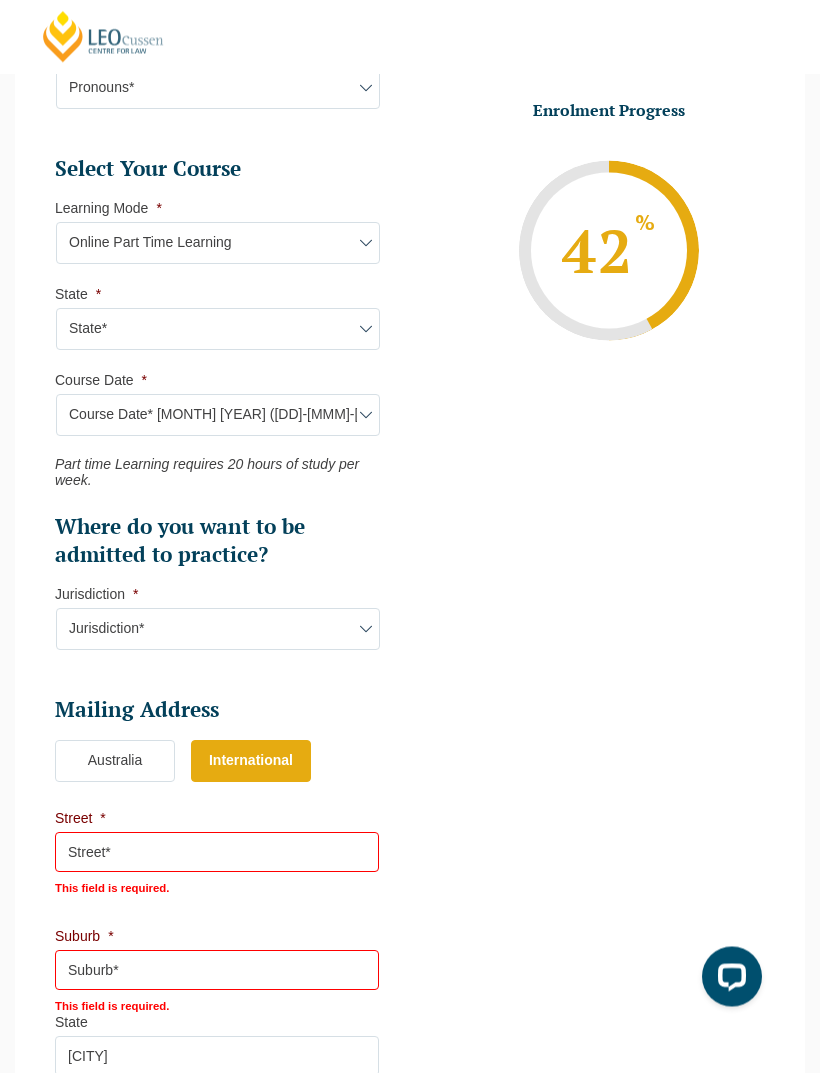 scroll, scrollTop: 1162, scrollLeft: 0, axis: vertical 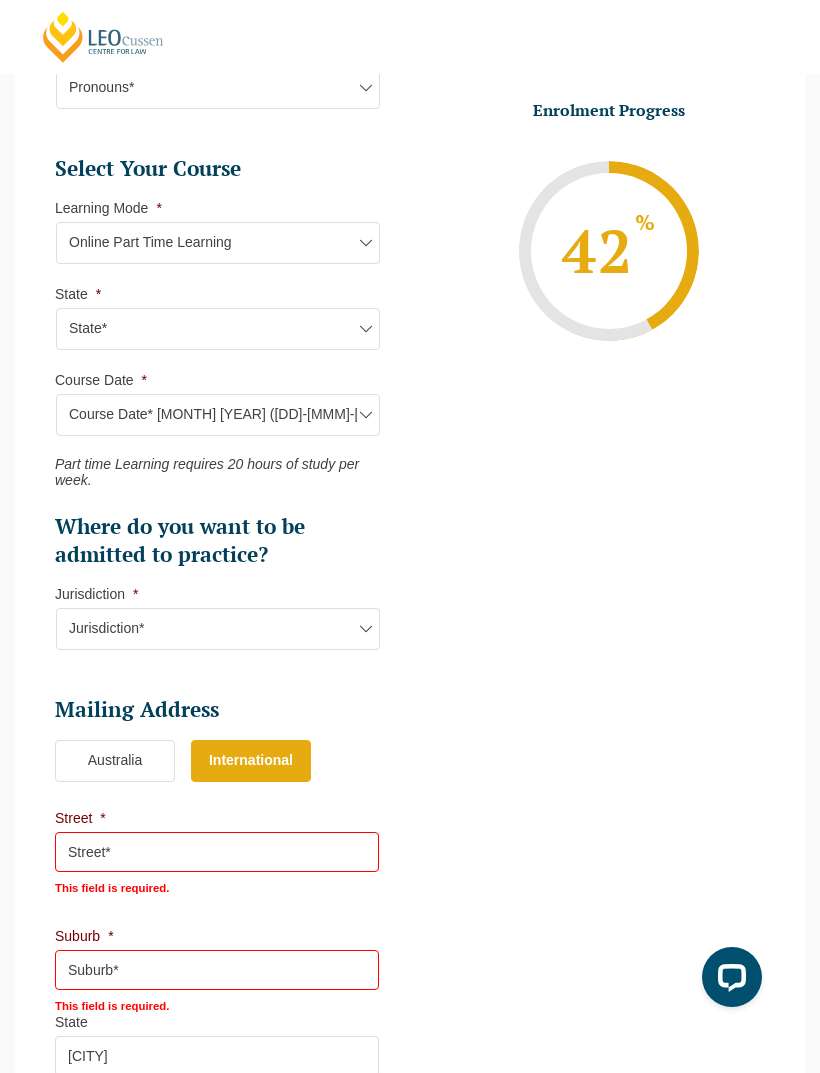 click on "Course Date* September [YEAR] ([DD]-[MMM]-[YYYY] to [DD]-[MMM]-[YYYY]) January [YEAR] ([DD]-[MMM]-[YYYY] to [DD]-[MMM]-[YYYY]) March [YEAR] ([DD]-[MMM]-[YYYY] to [DD]-[MMM]-[YYYY]) May [YEAR] ([DD]-[MMM]-[YYYY] to [DD]-[MMM]-[YYYY]) September [YEAR] ([DD]-[MMM]-[YYYY] to [DD]-[MMM]-[YYYY])" at bounding box center (218, 415) 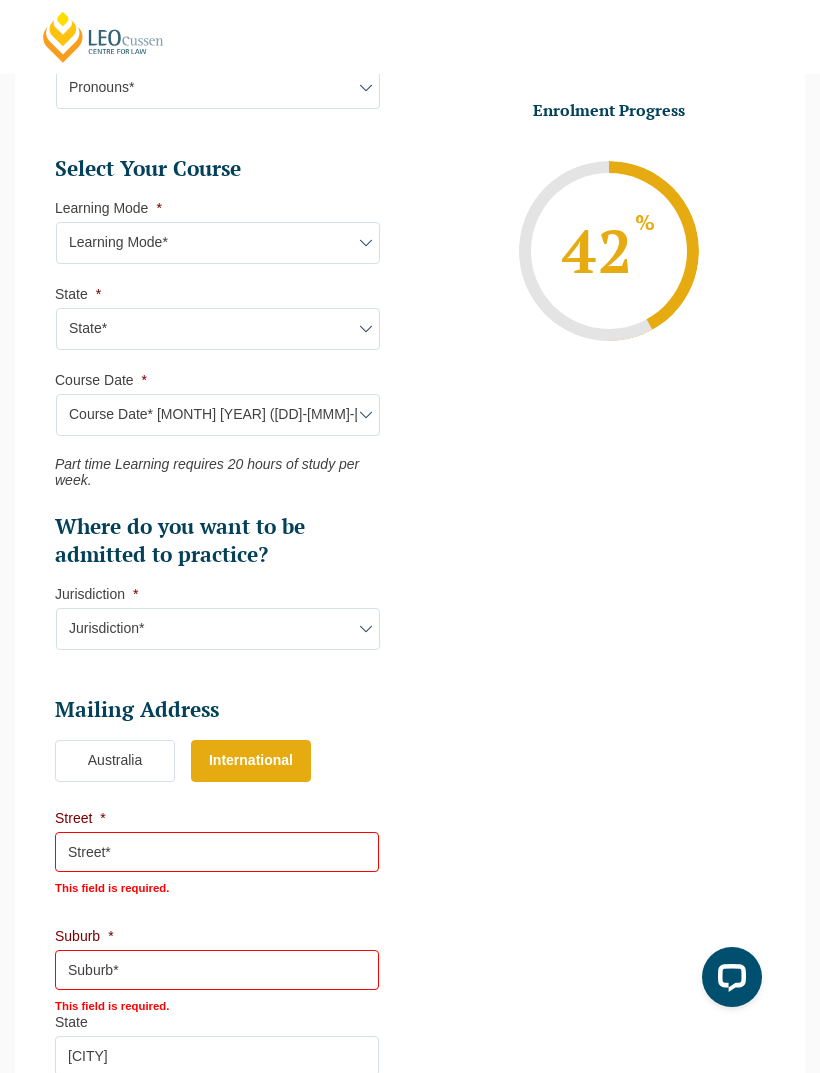select 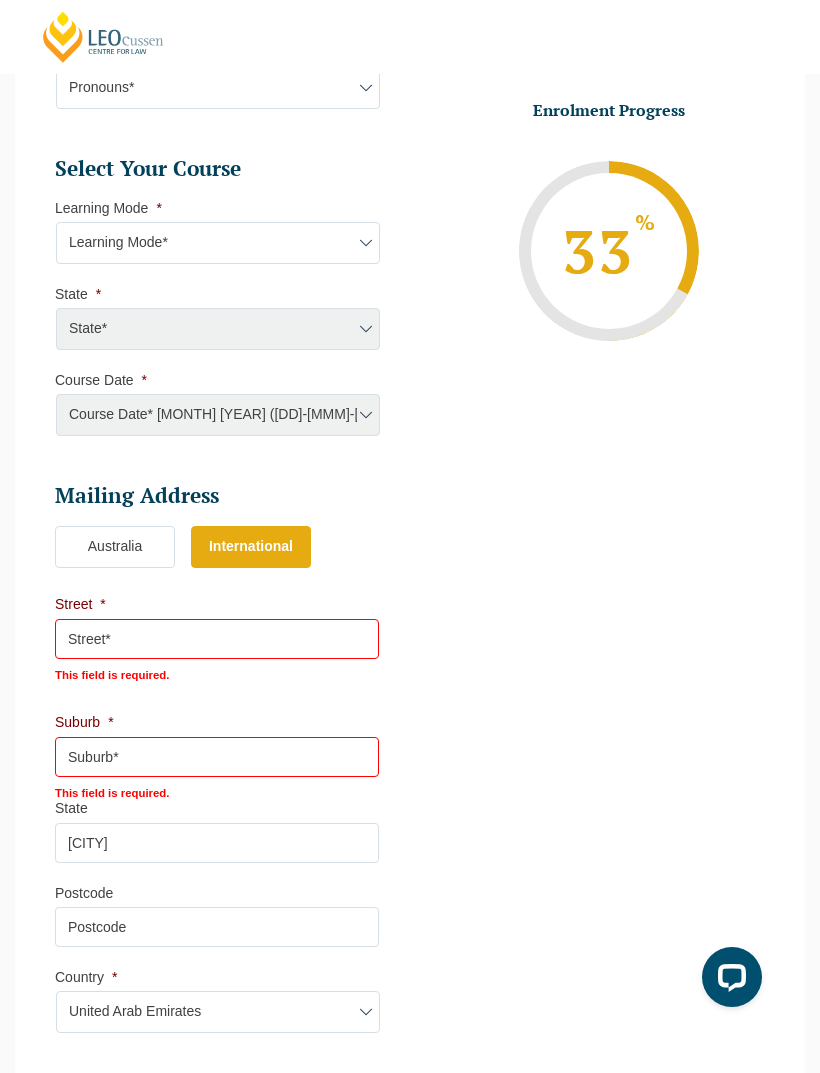 click on "Learning Mode* Online Full Time Learning Online Part Time Learning Blended Full Time Learning Blended Part Time Learning Onsite Full Time Learning" at bounding box center (218, 243) 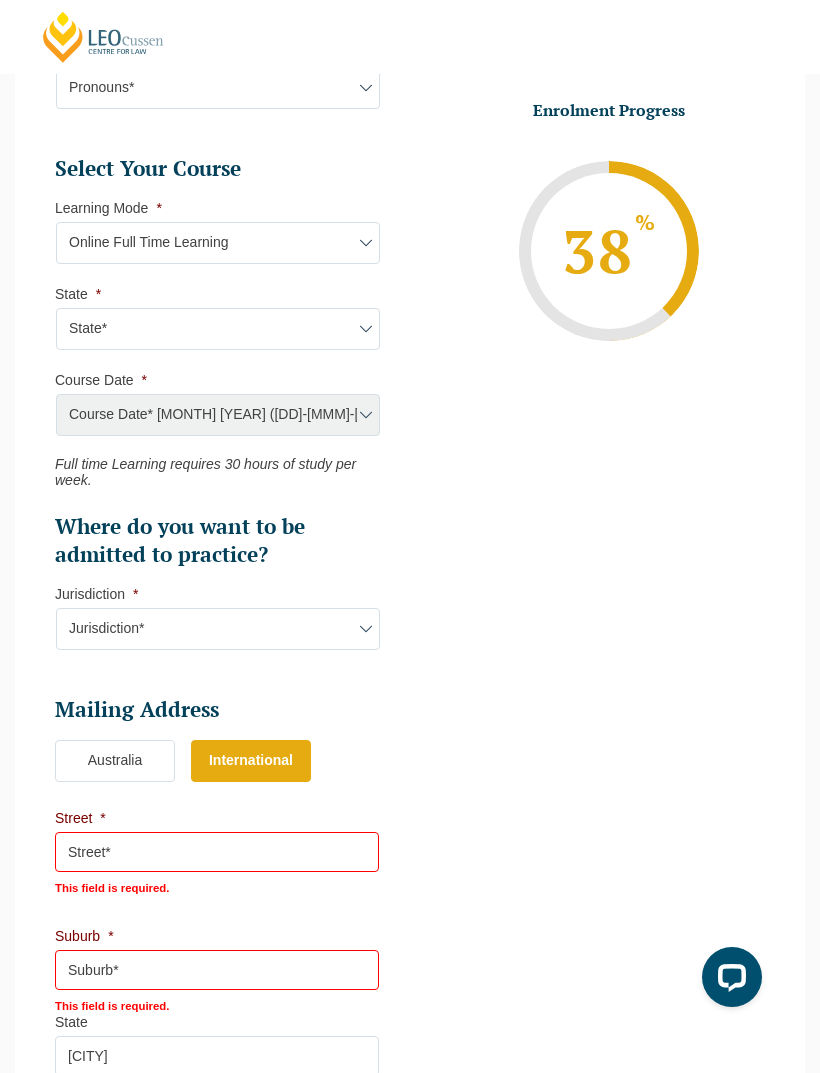click on "Learning Mode* Online Full Time Learning Online Part Time Learning Blended Full Time Learning Blended Part Time Learning Onsite Full Time Learning" at bounding box center [218, 243] 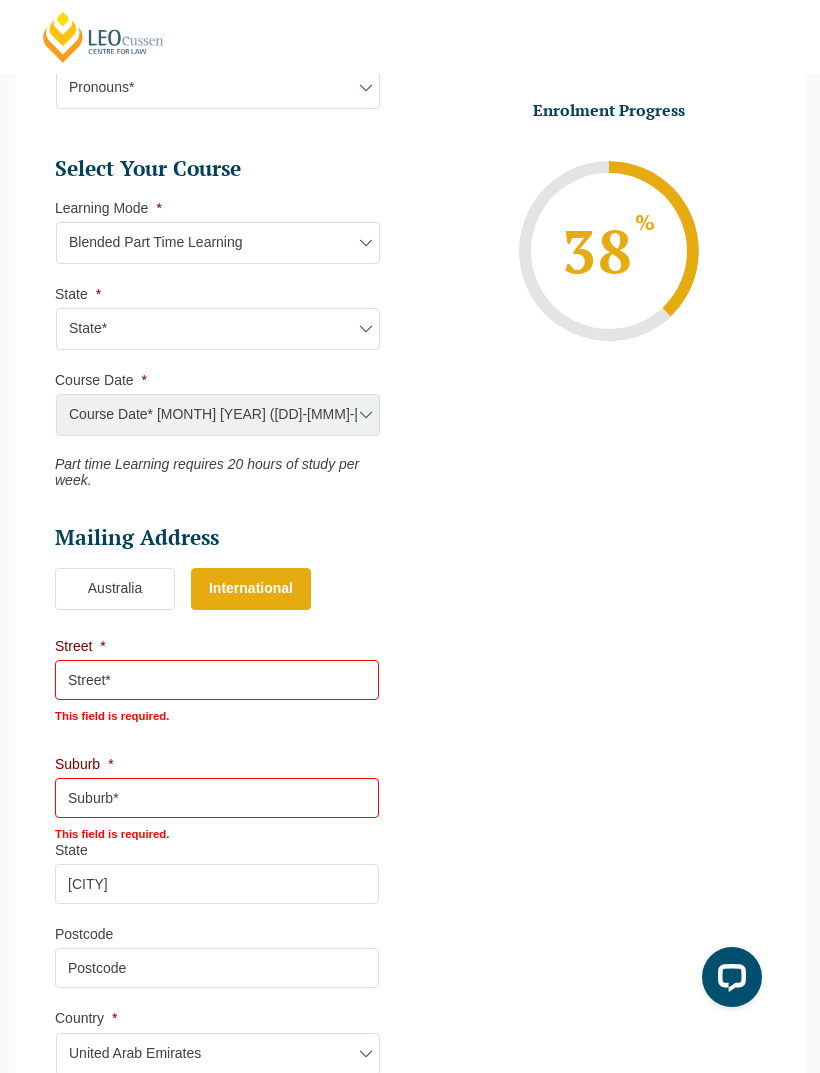 click on "Learning Mode* Online Full Time Learning Online Part Time Learning Blended Full Time Learning Blended Part Time Learning Onsite Full Time Learning" at bounding box center (218, 243) 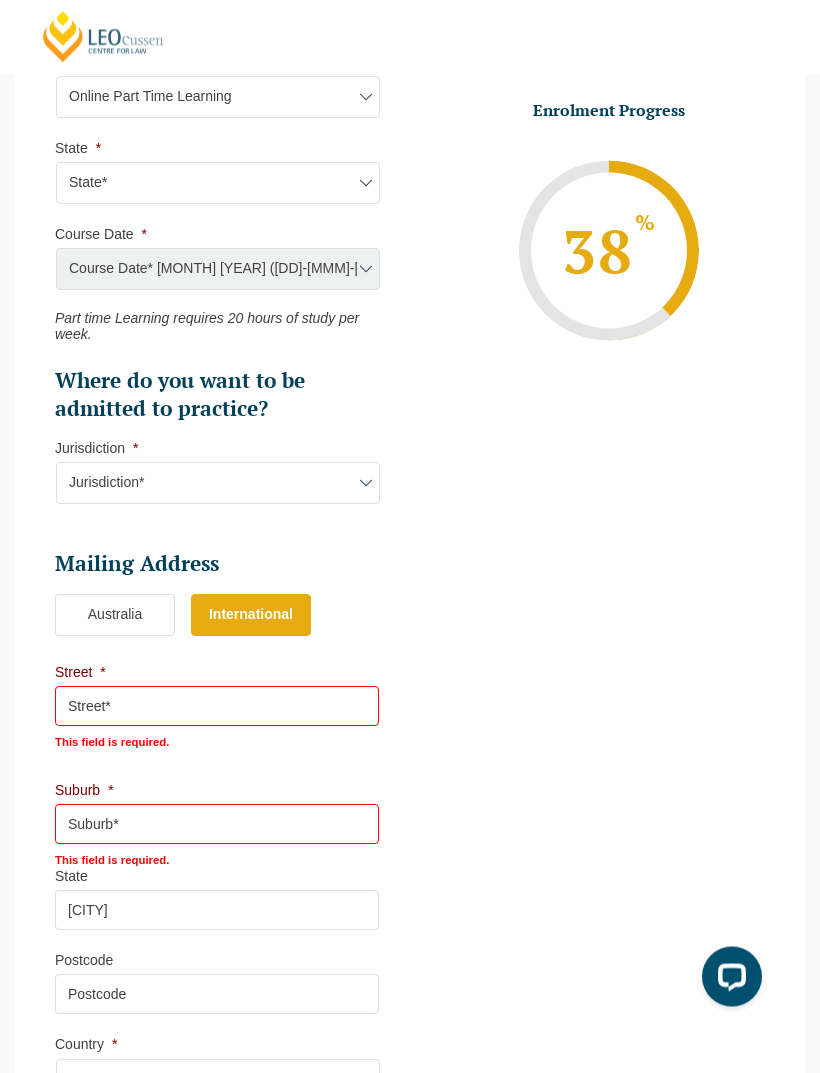 scroll, scrollTop: 1309, scrollLeft: 0, axis: vertical 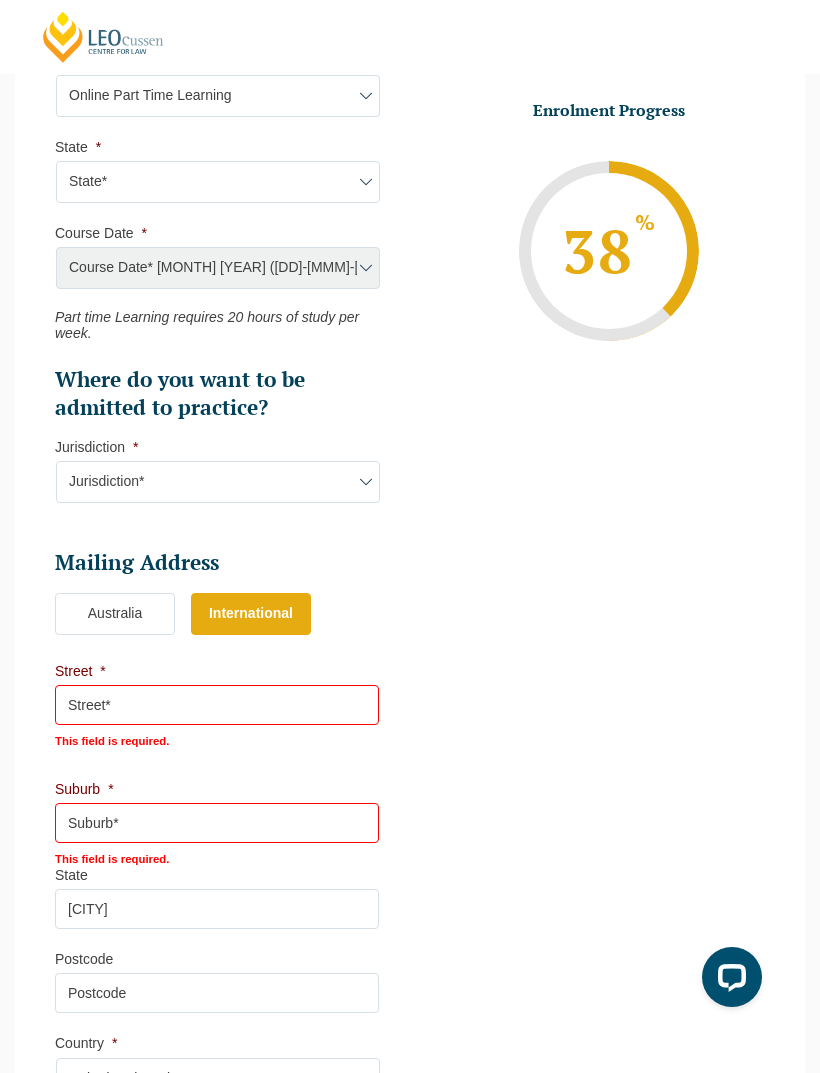 click on "Jurisdiction* VIC [STATE]/[STATE] [STATE] [STATE]" at bounding box center [218, 482] 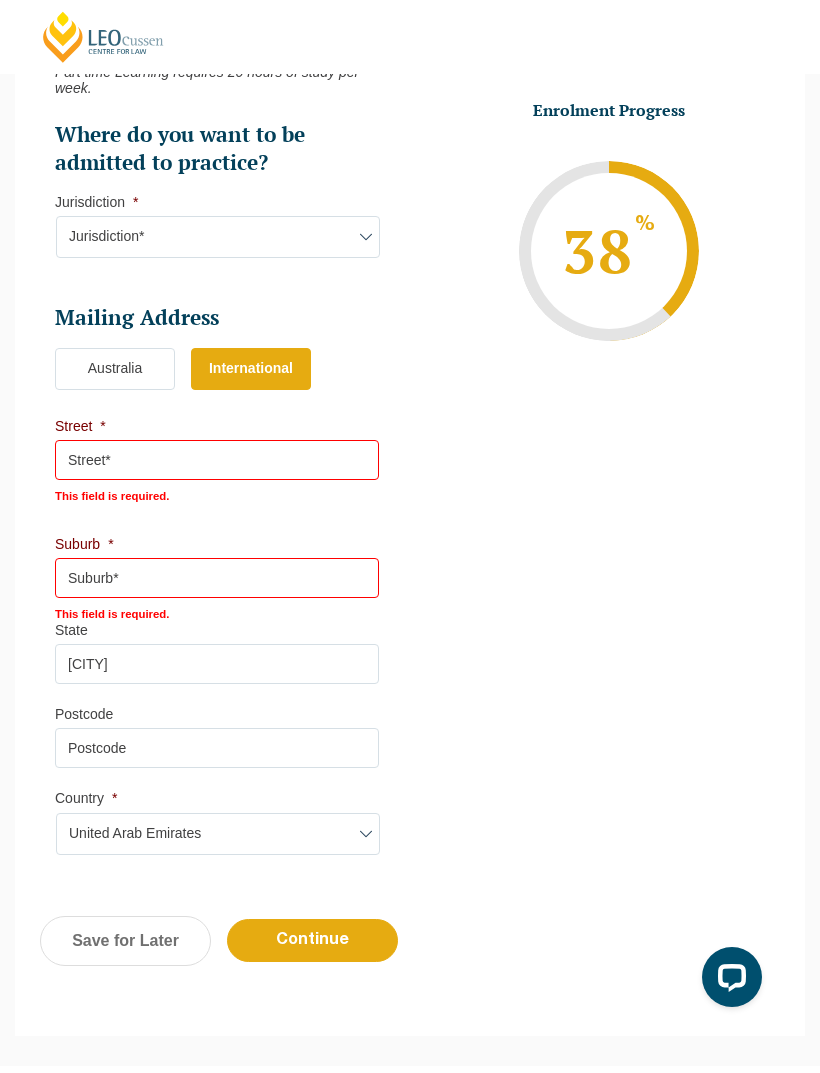 scroll, scrollTop: 1642, scrollLeft: 0, axis: vertical 